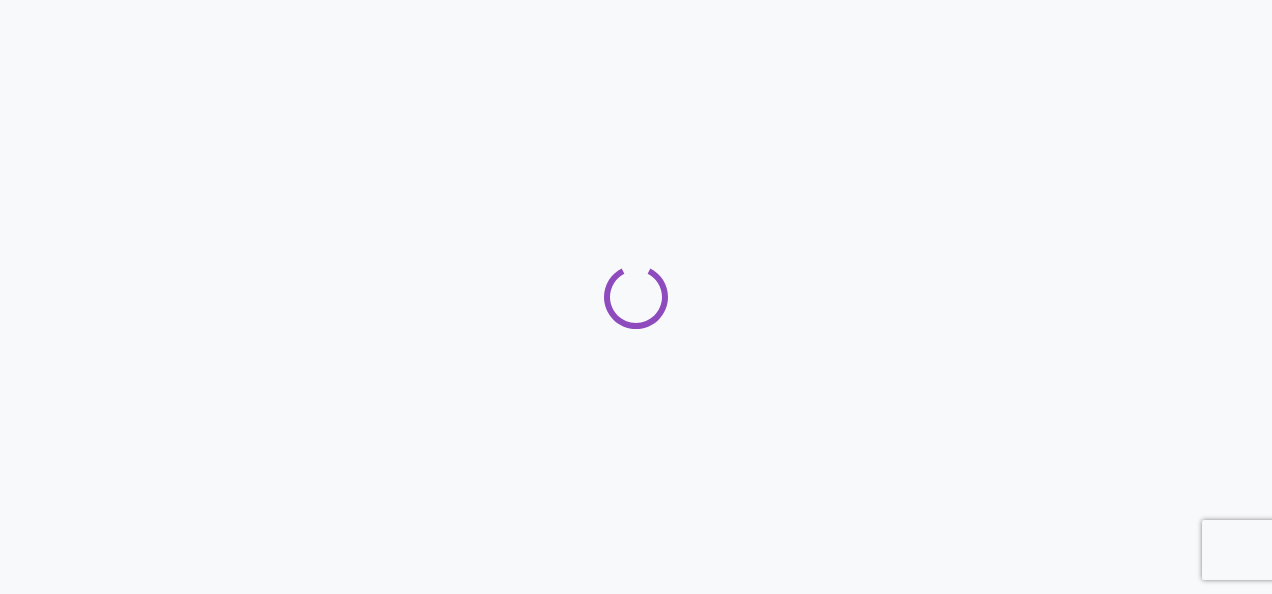 scroll, scrollTop: 0, scrollLeft: 0, axis: both 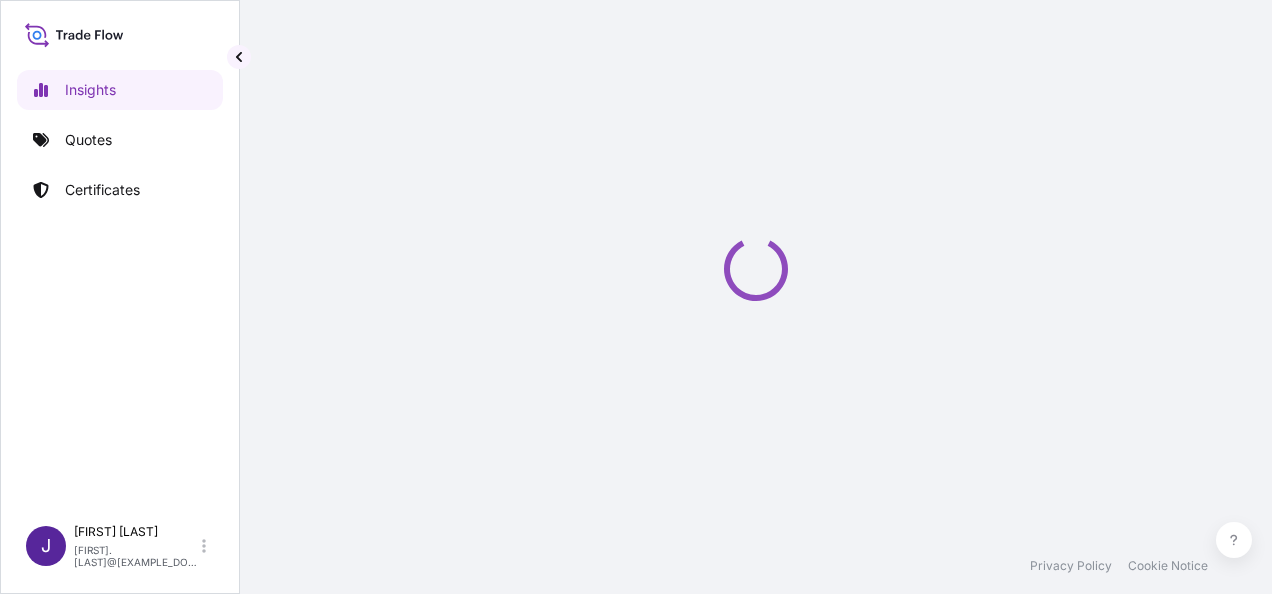 select on "2025" 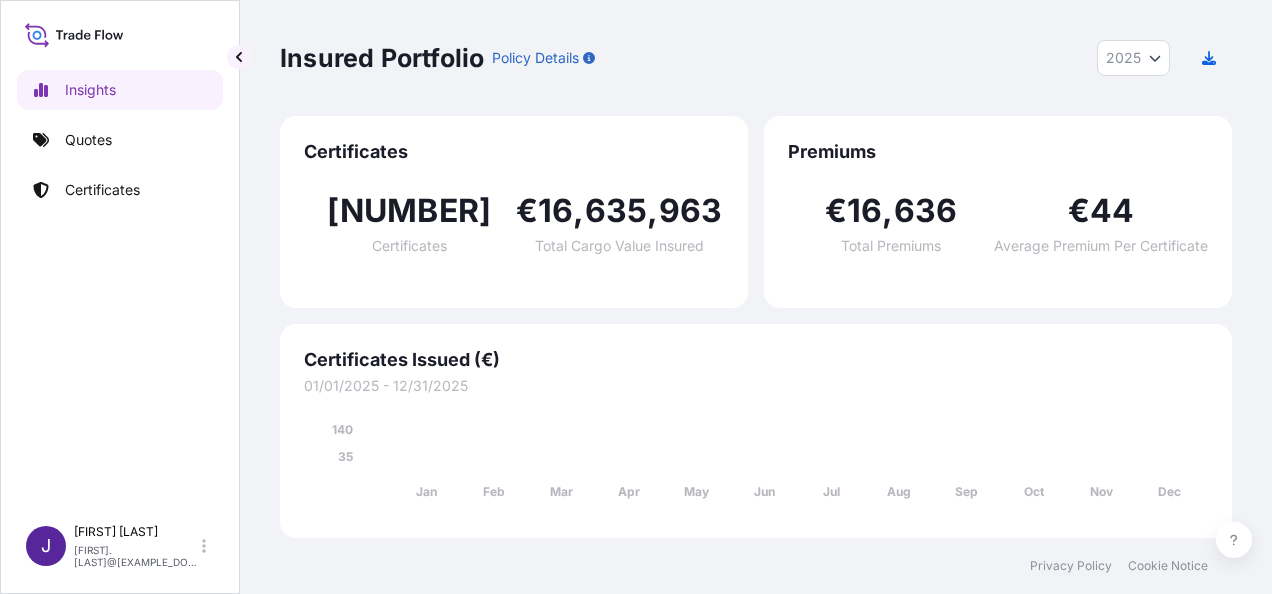 scroll, scrollTop: 0, scrollLeft: 0, axis: both 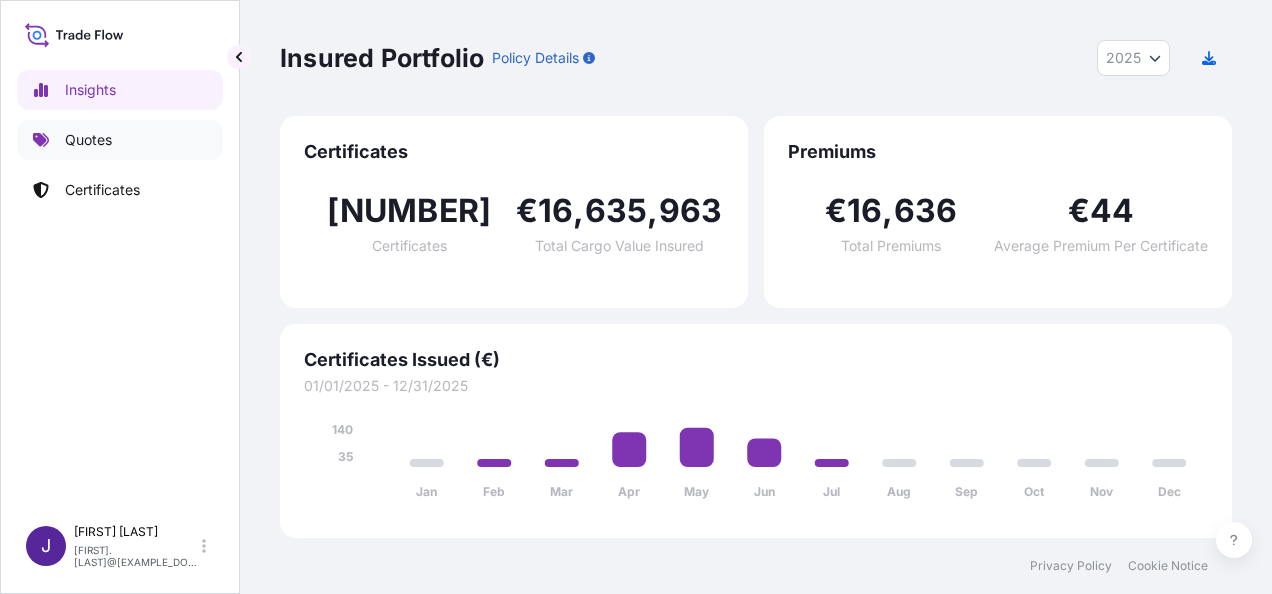 click on "Quotes" at bounding box center (88, 140) 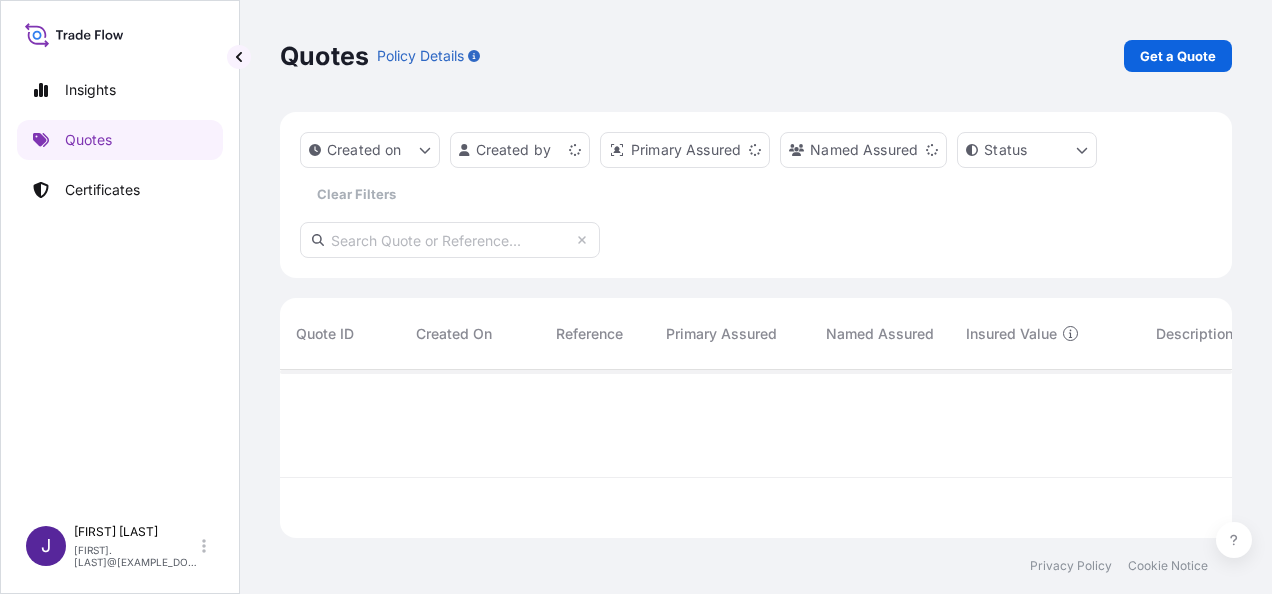 scroll, scrollTop: 16, scrollLeft: 16, axis: both 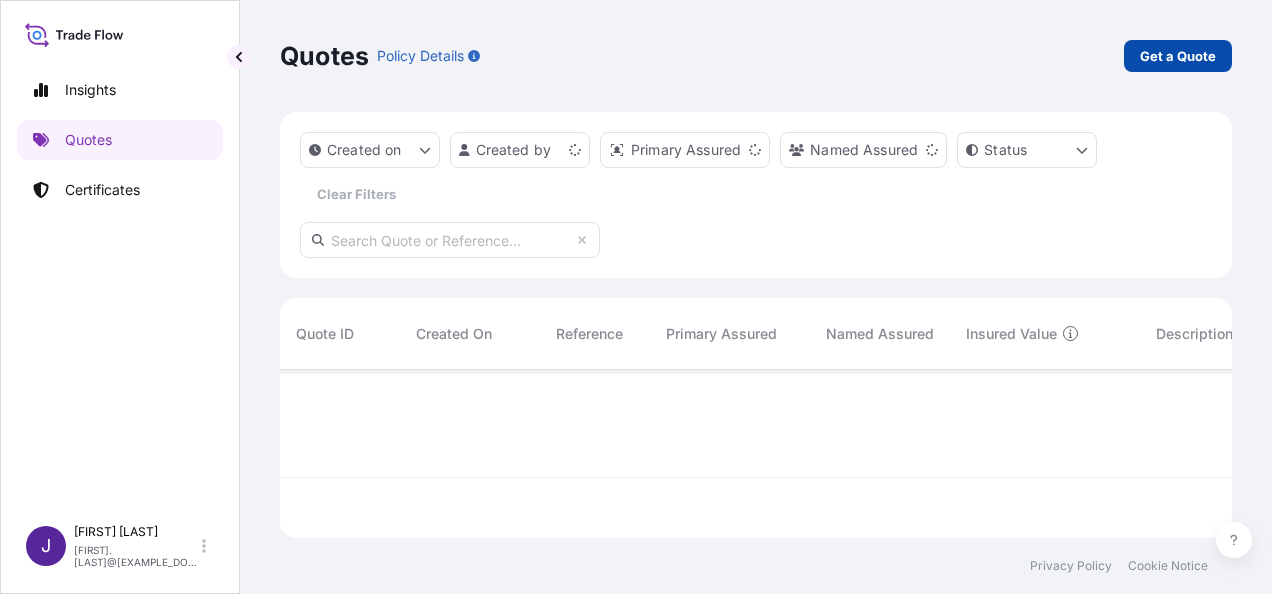 click on "Get a Quote" at bounding box center [1178, 56] 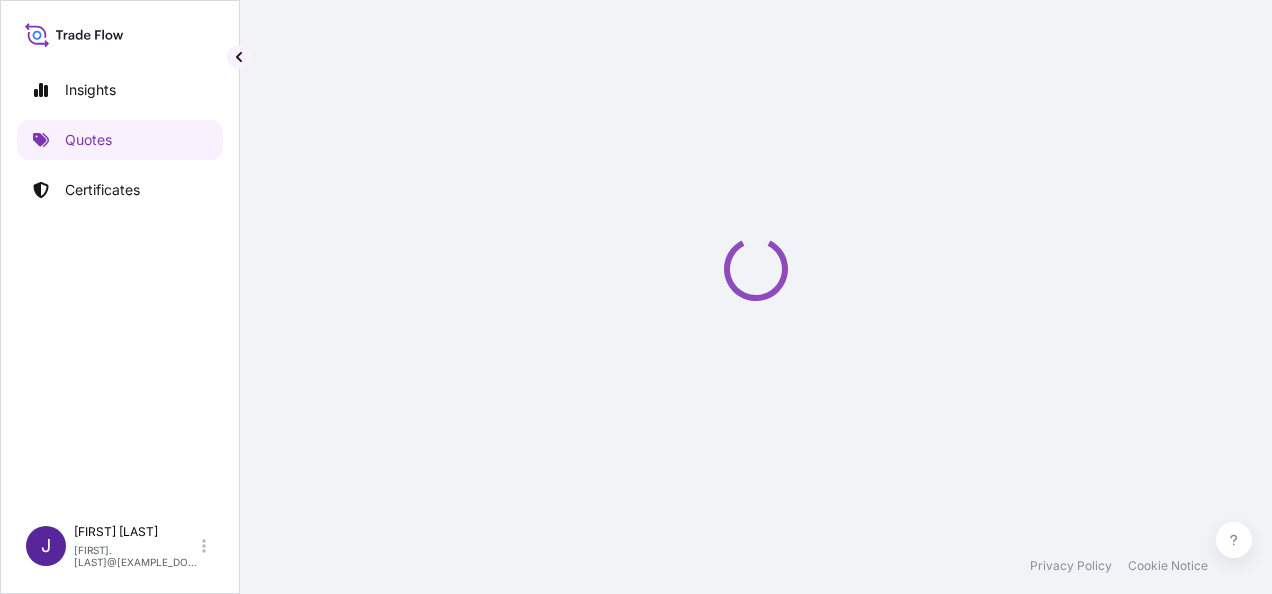 select on "Sea" 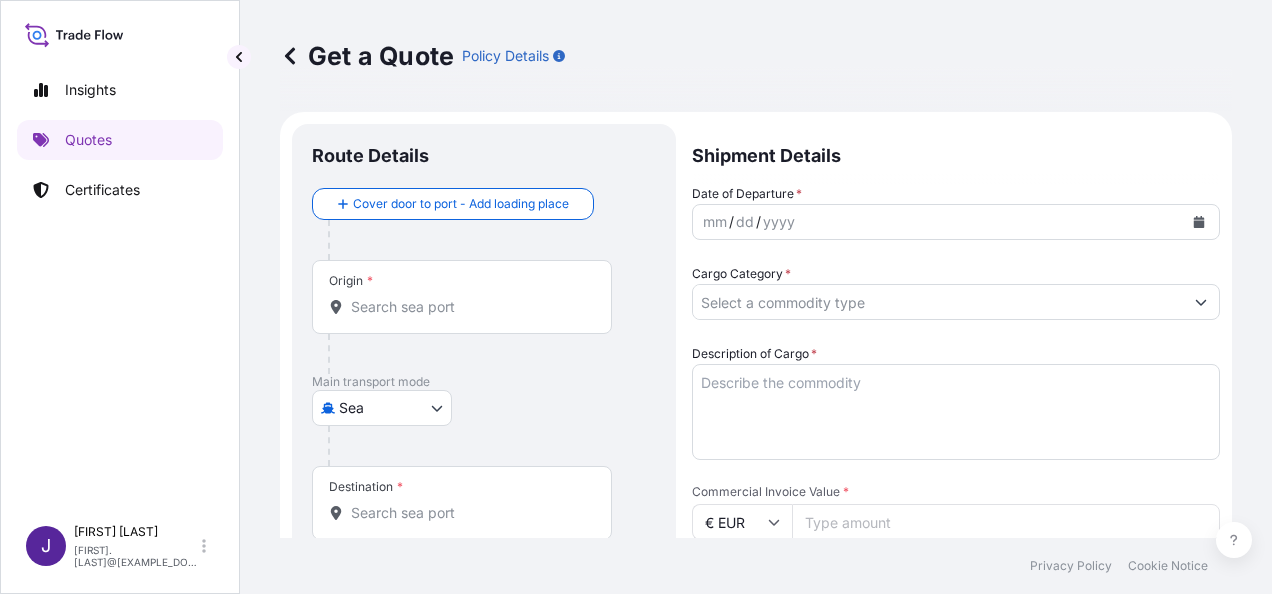 scroll, scrollTop: 32, scrollLeft: 0, axis: vertical 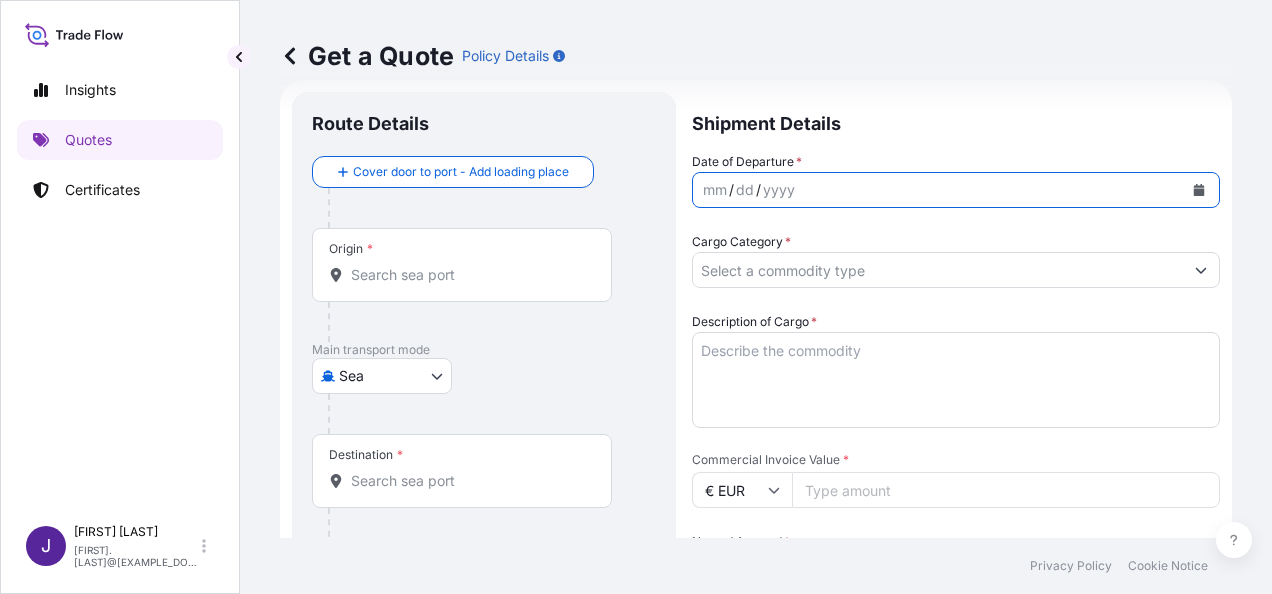 click 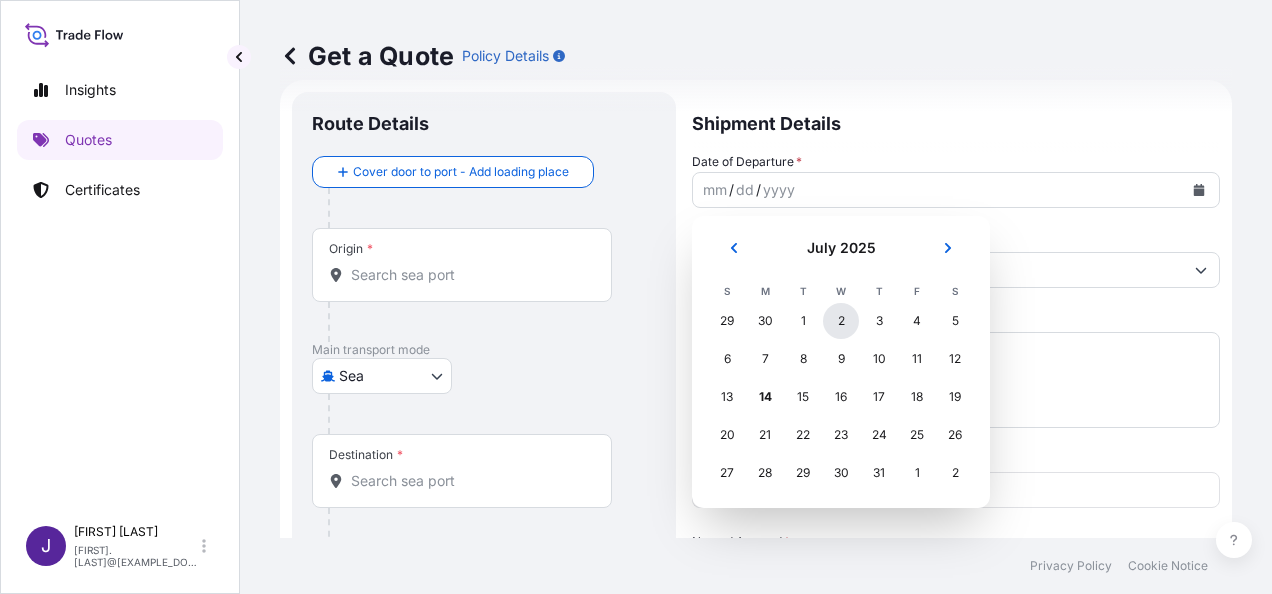 click on "2" at bounding box center (841, 321) 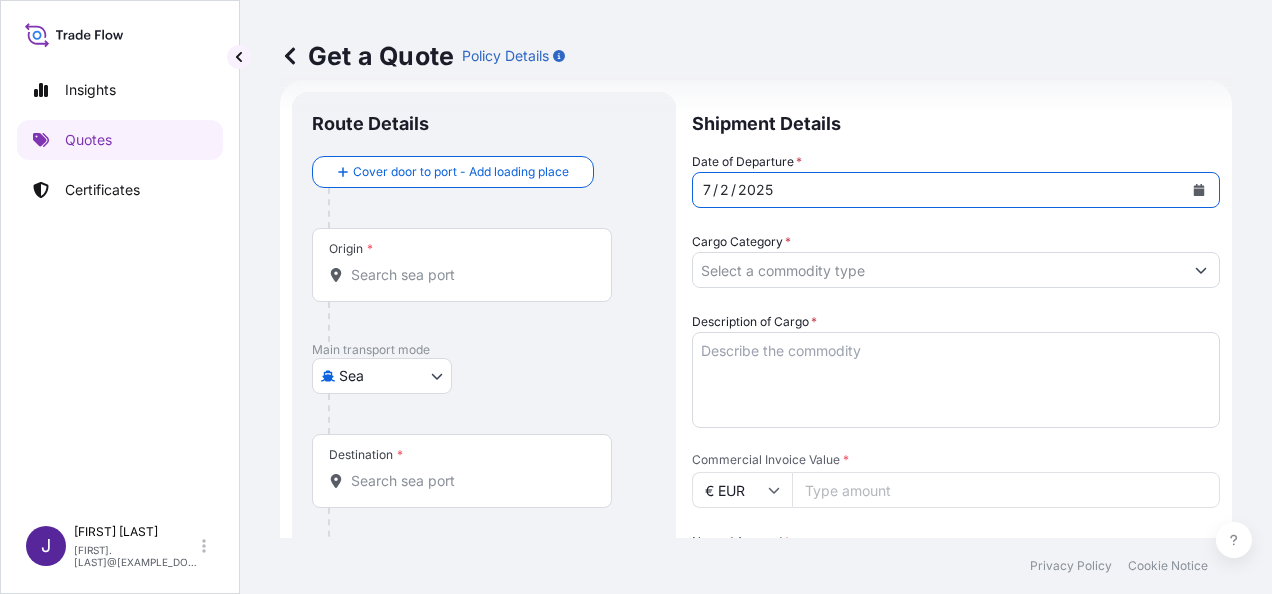 click on "Origin *" at bounding box center (469, 275) 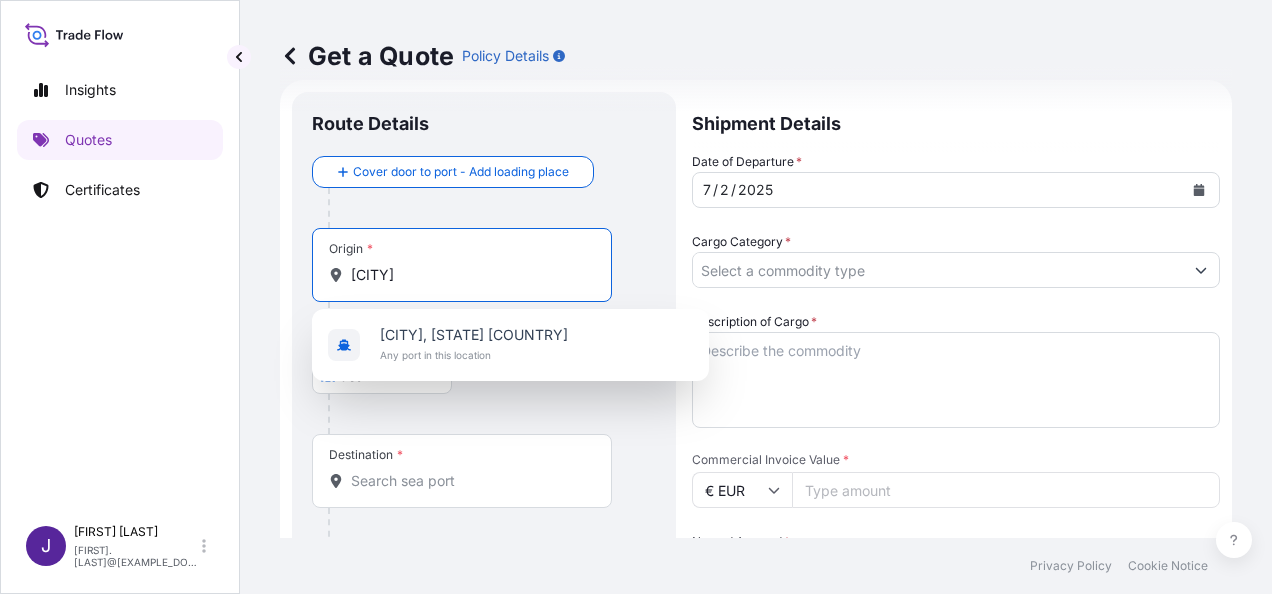 drag, startPoint x: 468, startPoint y: 279, endPoint x: 294, endPoint y: 279, distance: 174 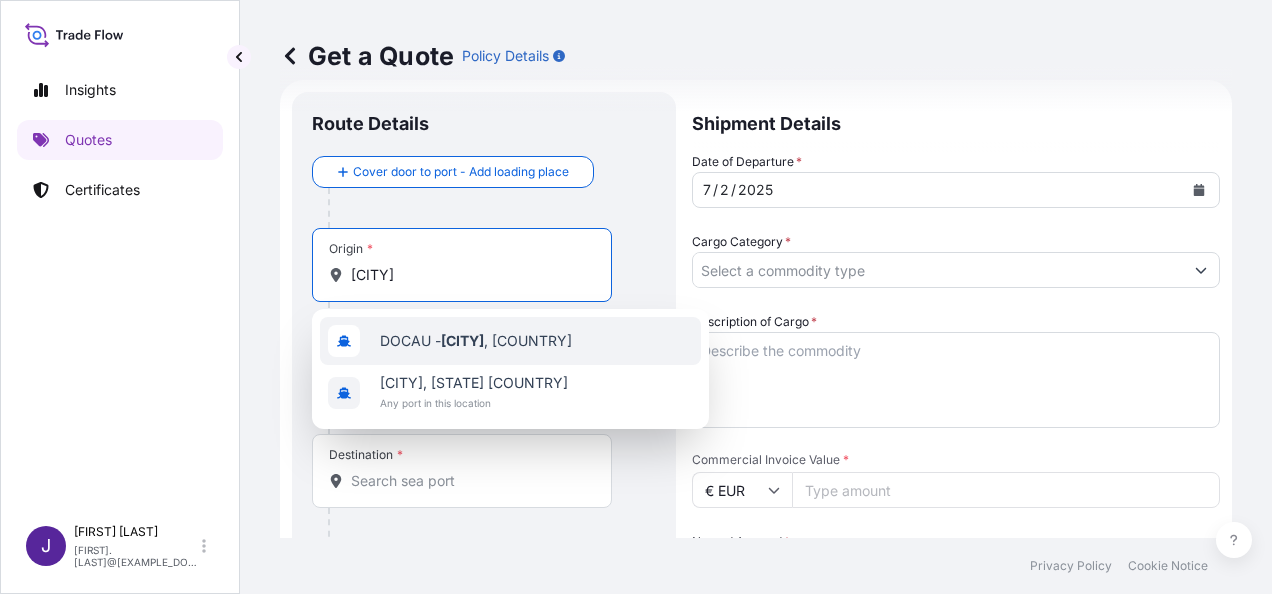click on "[CODE] - [CITY], [COUNTRY]" at bounding box center [476, 341] 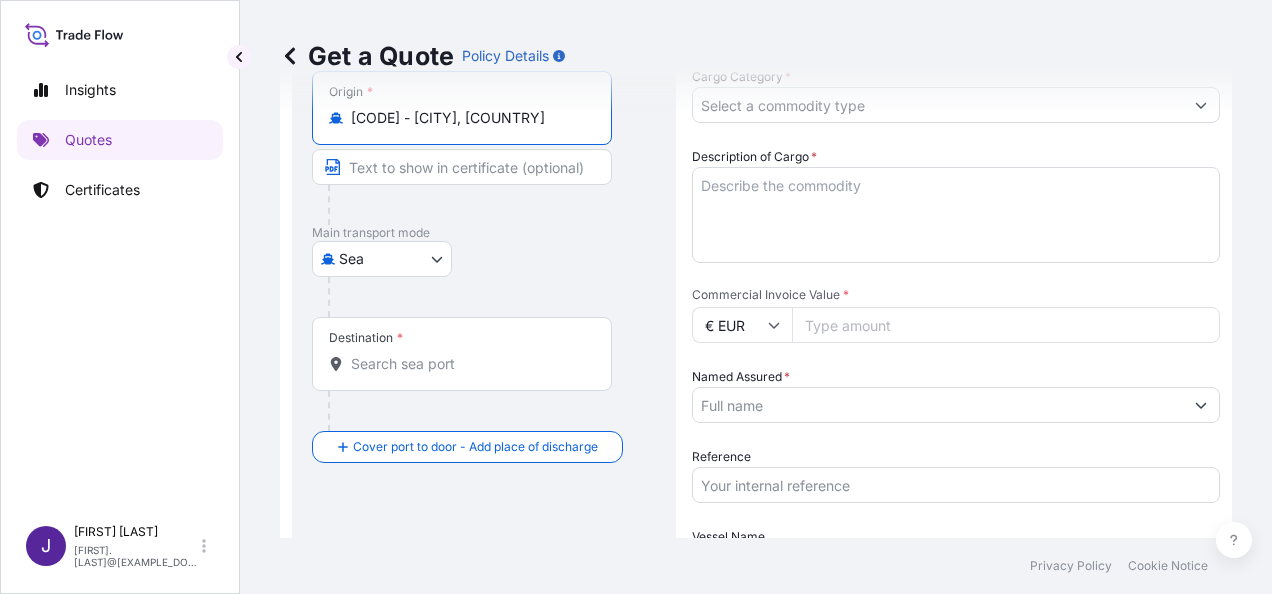 scroll, scrollTop: 232, scrollLeft: 0, axis: vertical 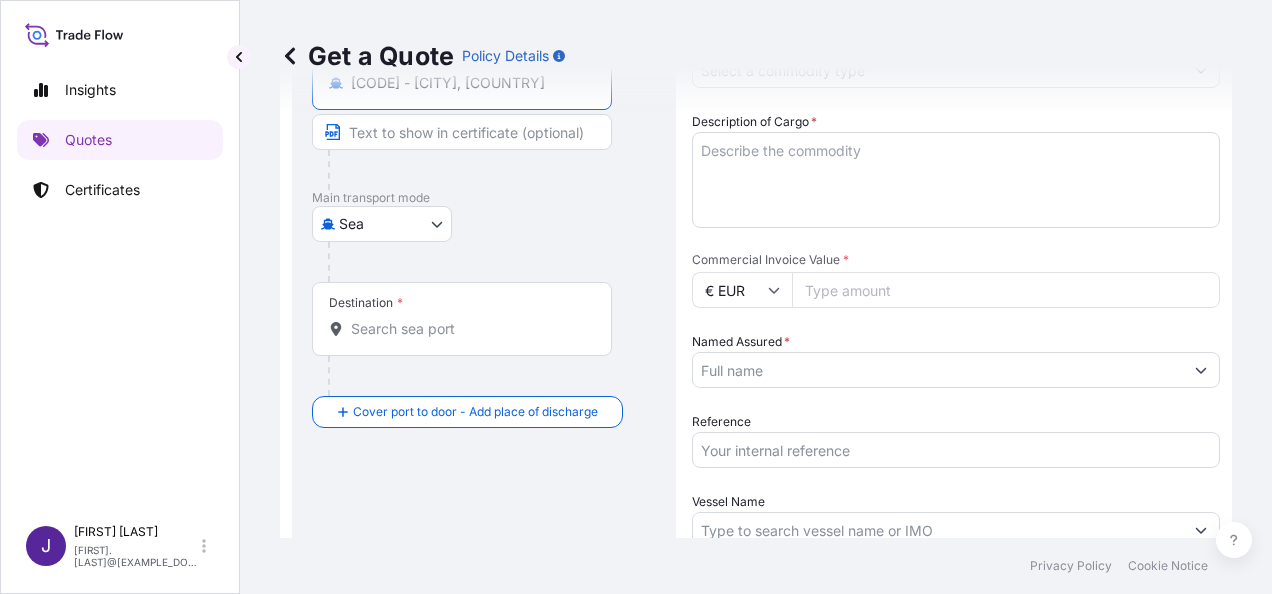 type on "[CODE] - [CITY], [COUNTRY]" 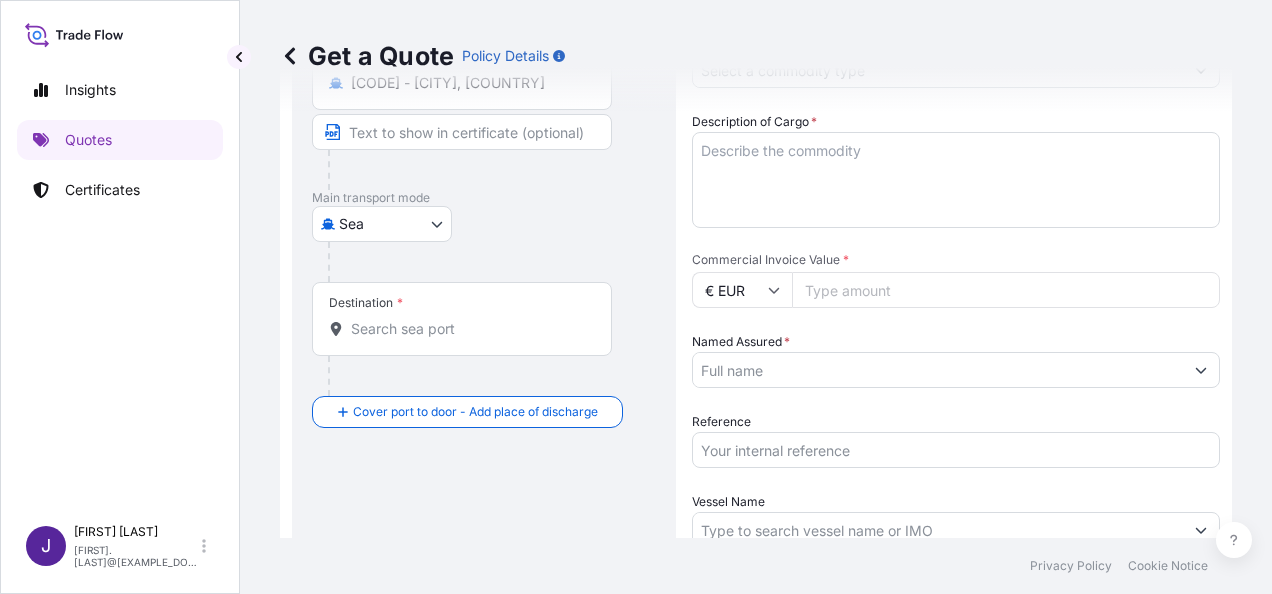 click on "Destination *" at bounding box center (462, 319) 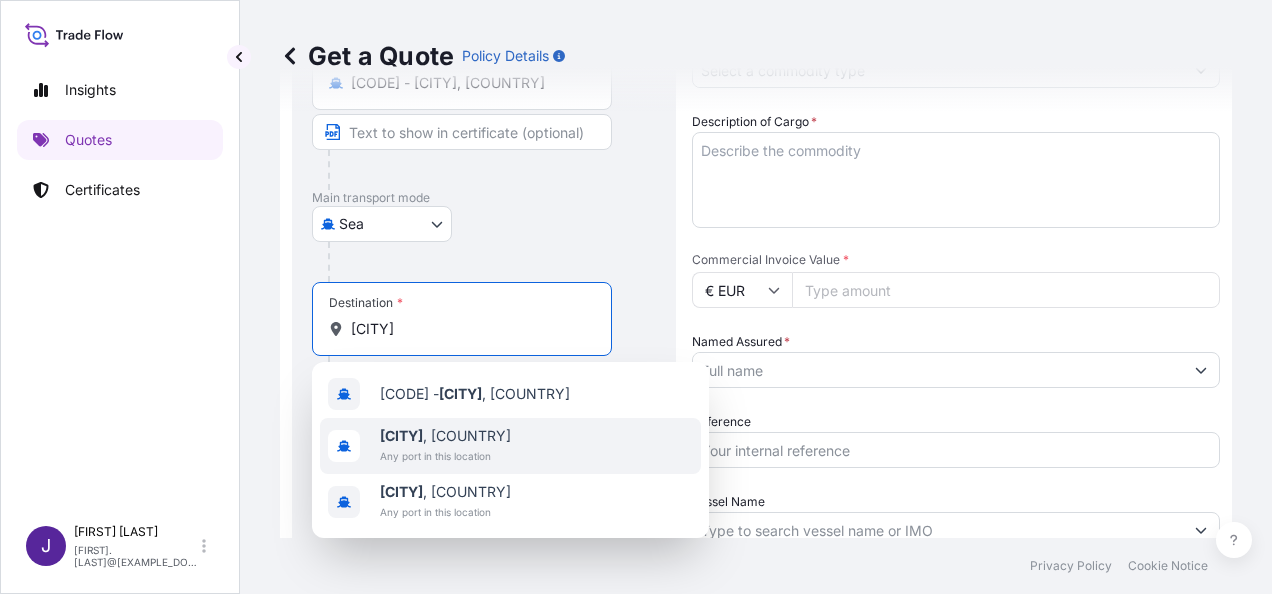 click on "[CITY] , [COUNTRY]" at bounding box center [445, 436] 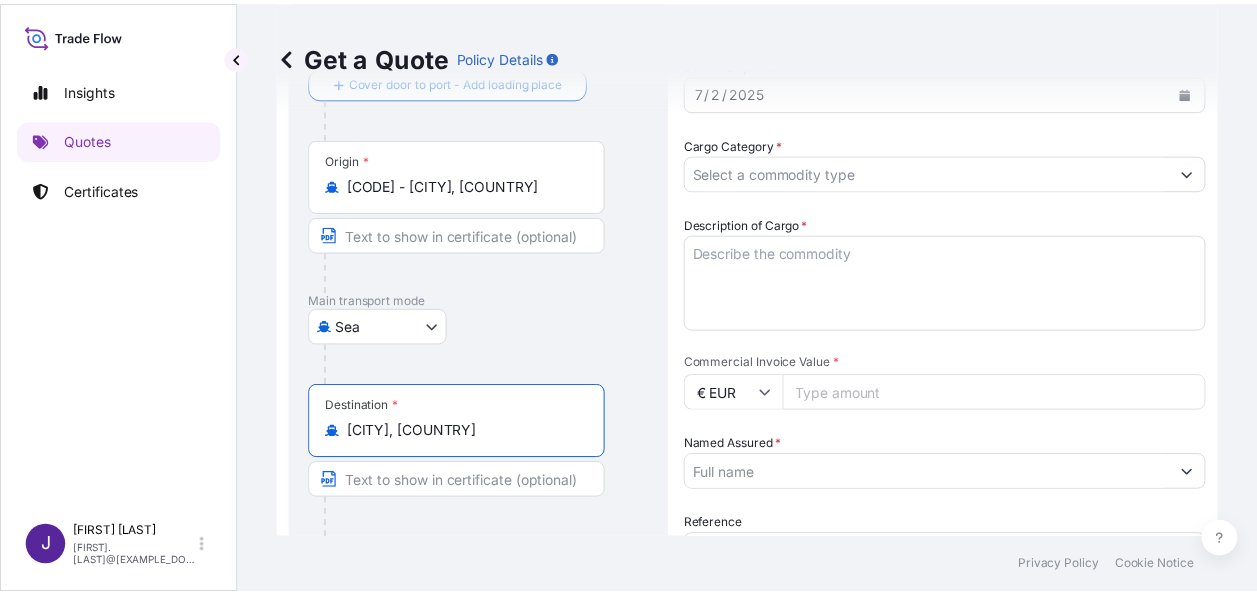 scroll, scrollTop: 32, scrollLeft: 0, axis: vertical 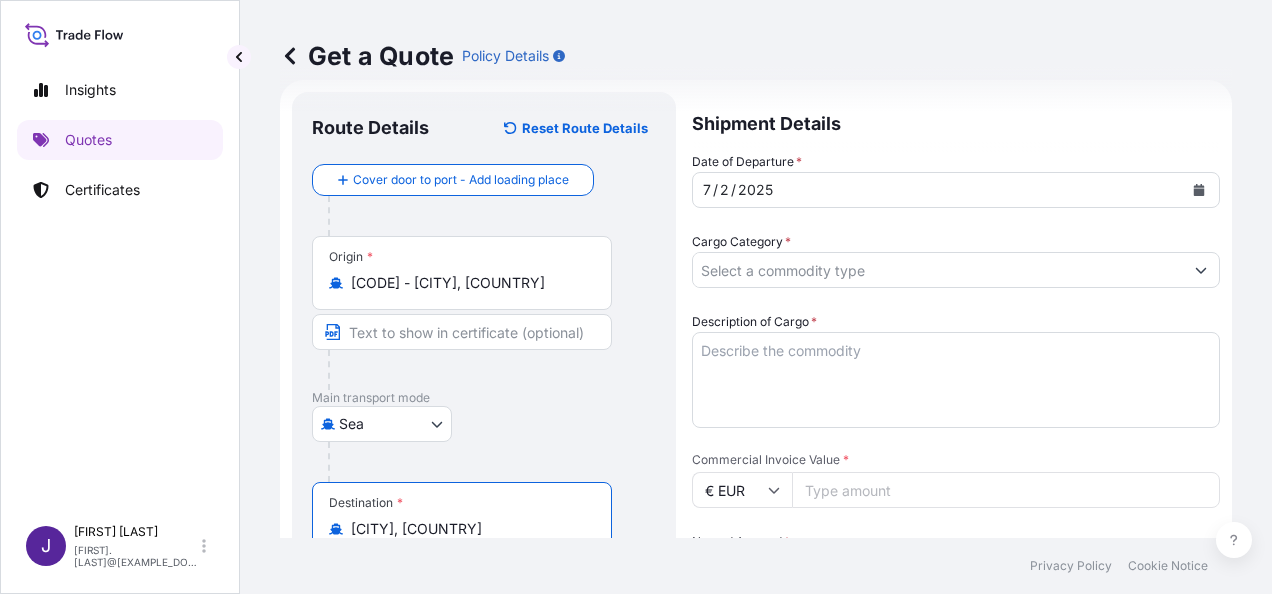 type on "[CITY], [COUNTRY]" 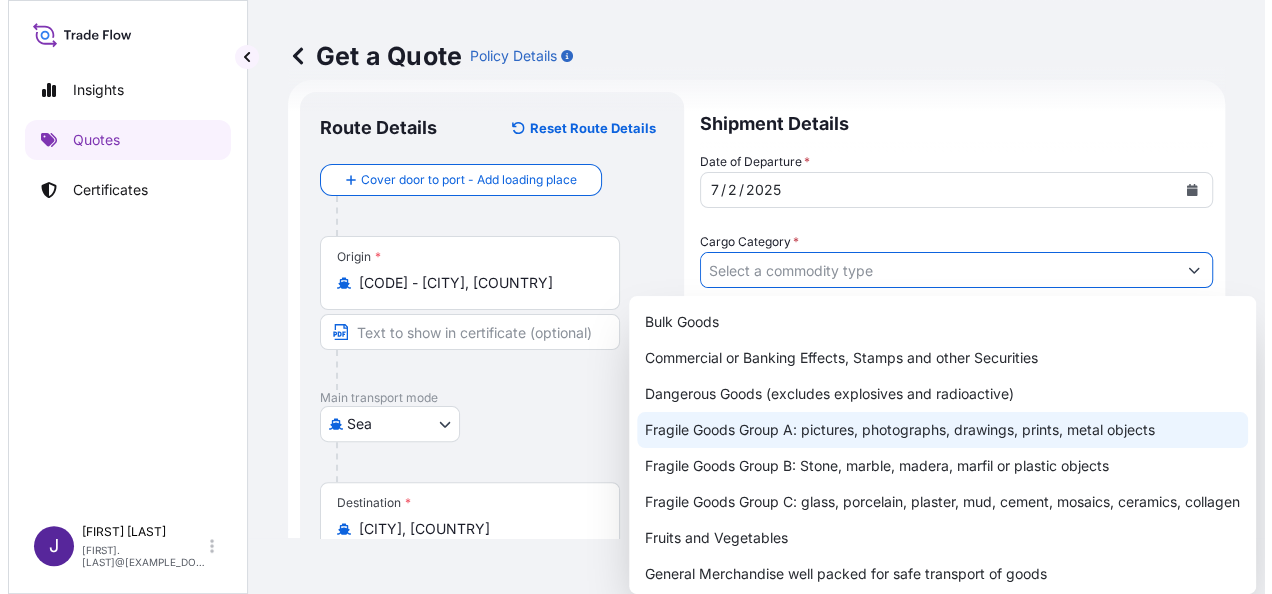 scroll, scrollTop: 100, scrollLeft: 0, axis: vertical 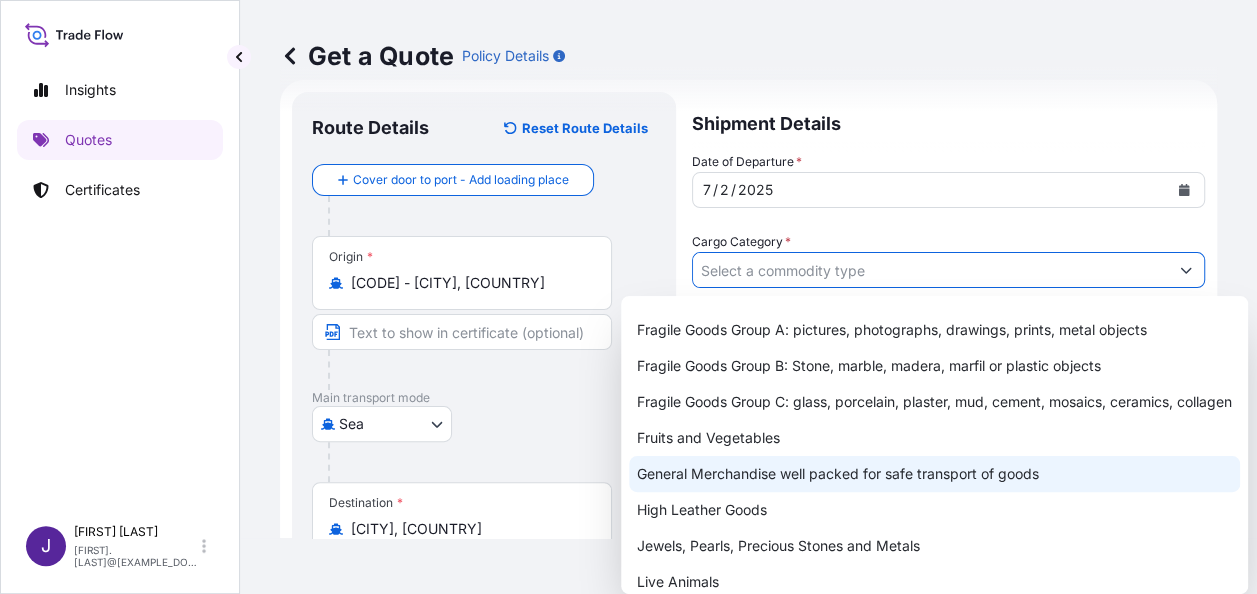 click on "General Merchandise well packed for safe transport of goods" at bounding box center [934, 474] 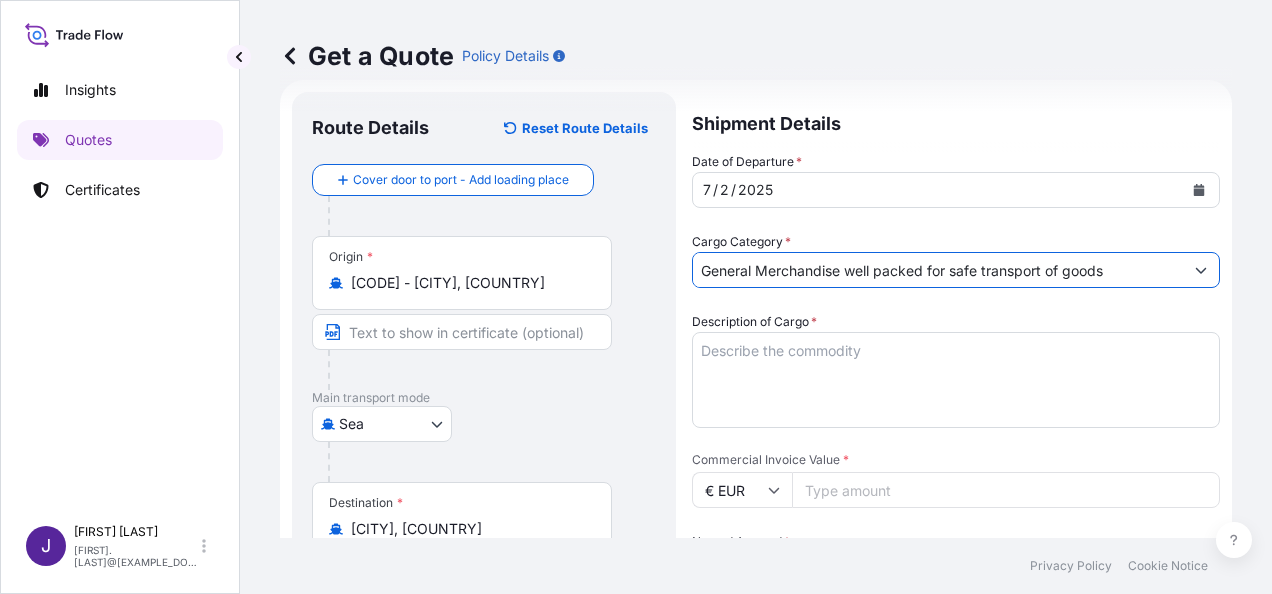 click on "Description of Cargo *" at bounding box center (956, 380) 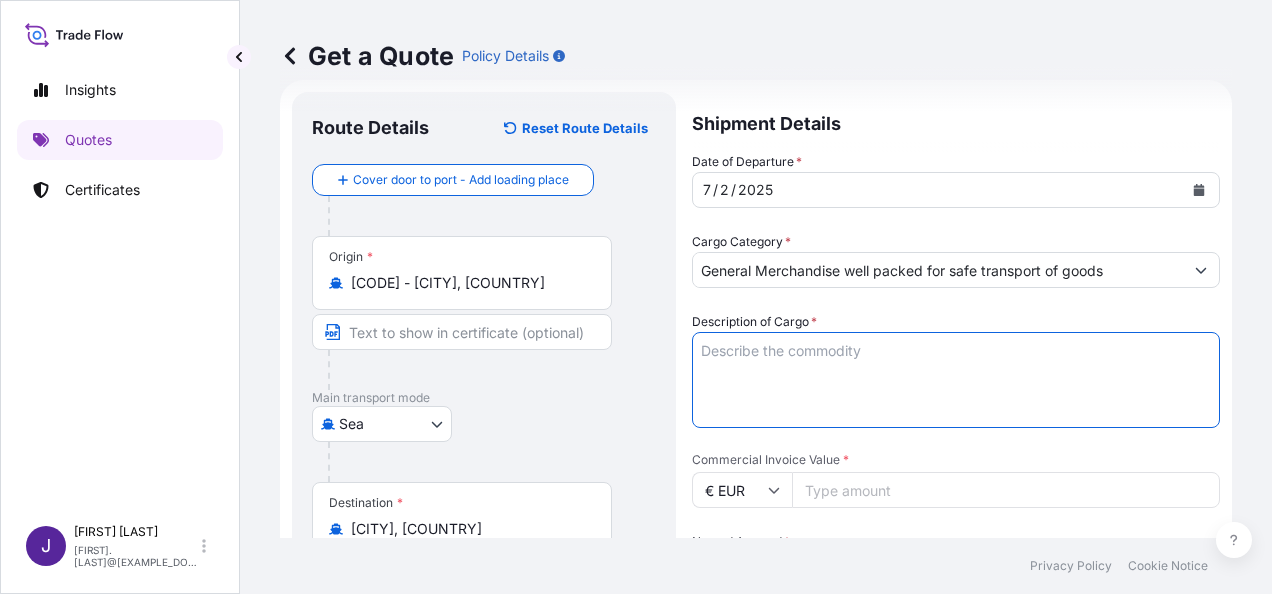 click on "Description of Cargo *" at bounding box center (956, 380) 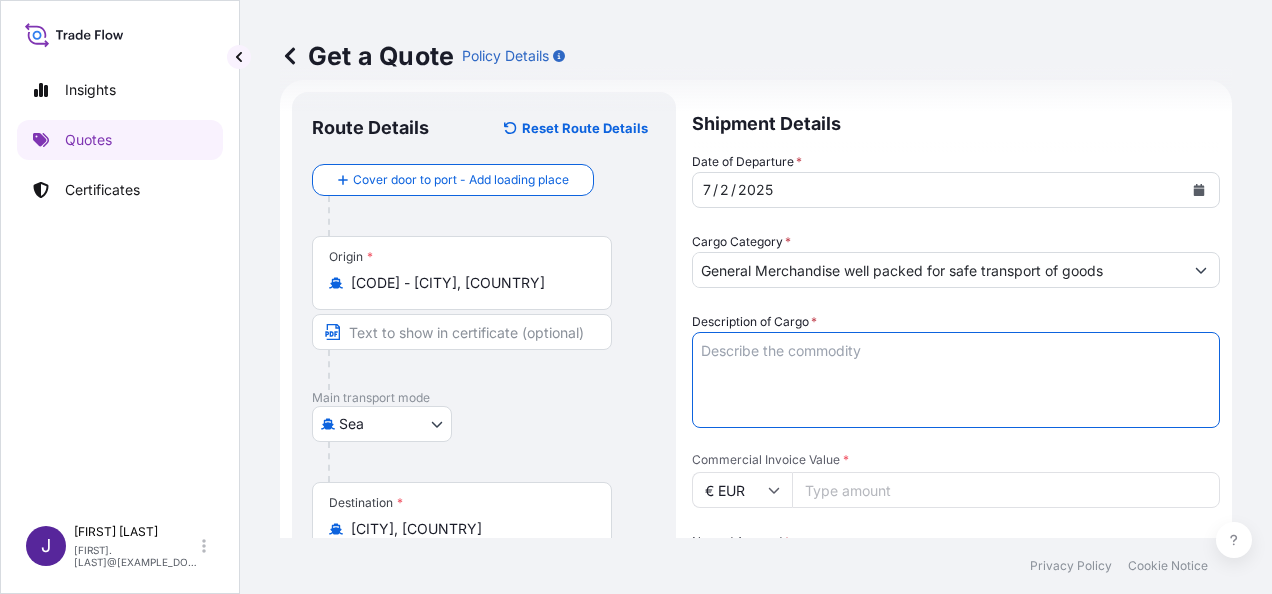 paste on "CEMENTO PORTLAND USO ESTRUCTURAL SACO 42,5KG" 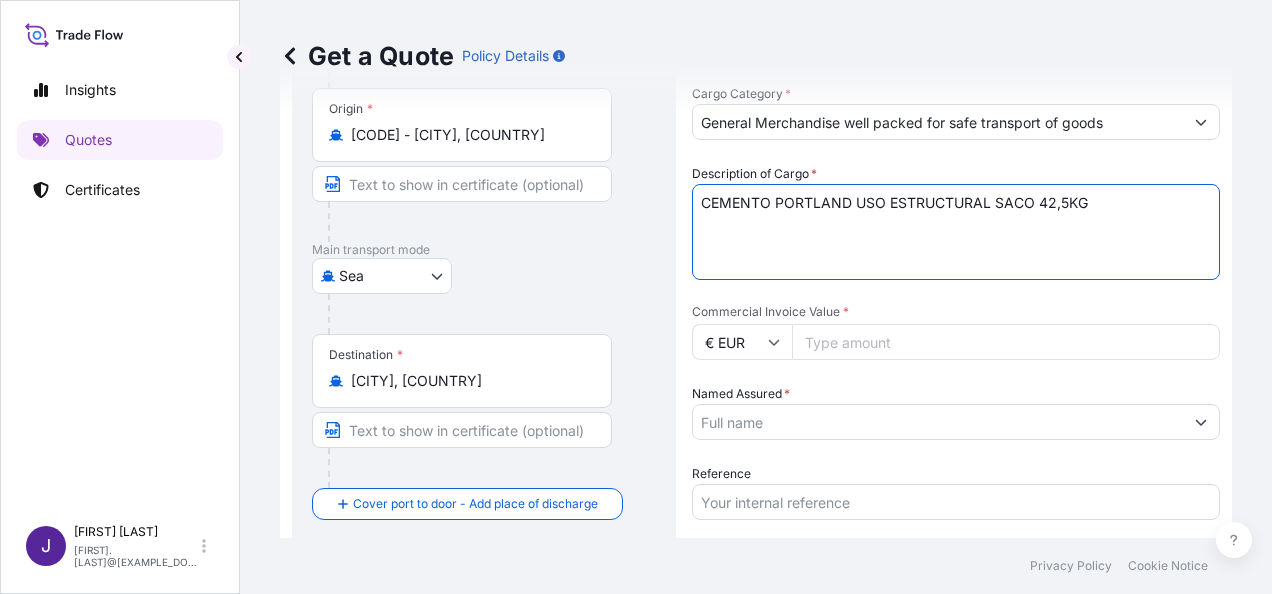 scroll, scrollTop: 432, scrollLeft: 0, axis: vertical 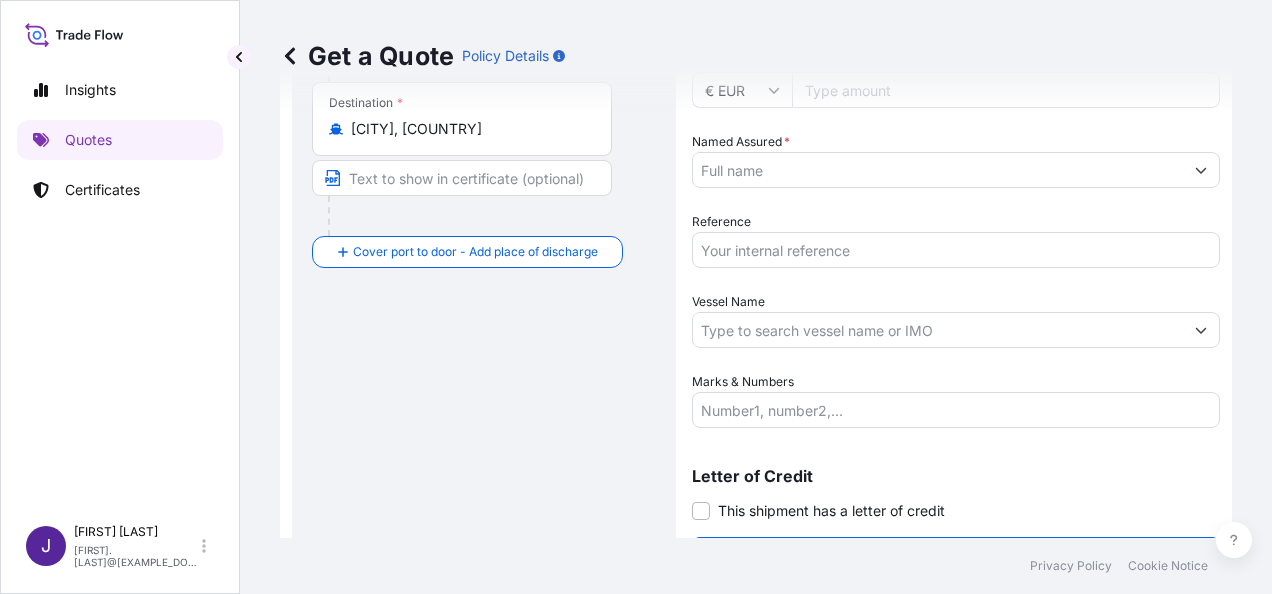 type on "CEMENTO PORTLAND USO ESTRUCTURAL SACO 42,5KG" 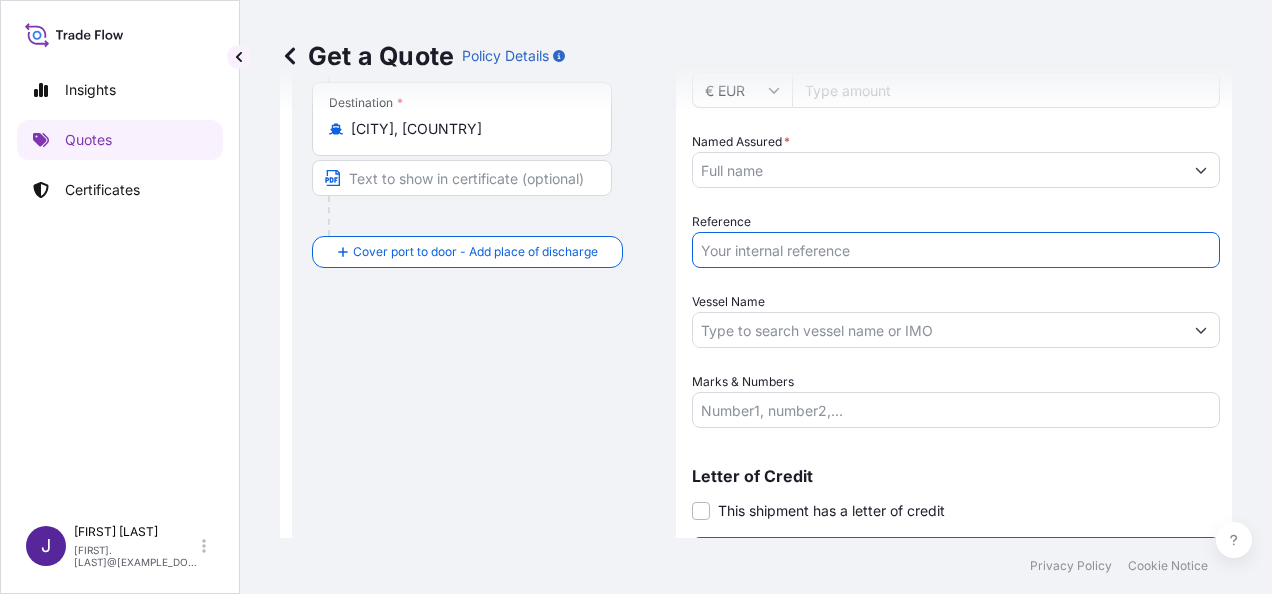 click on "Reference" at bounding box center (956, 250) 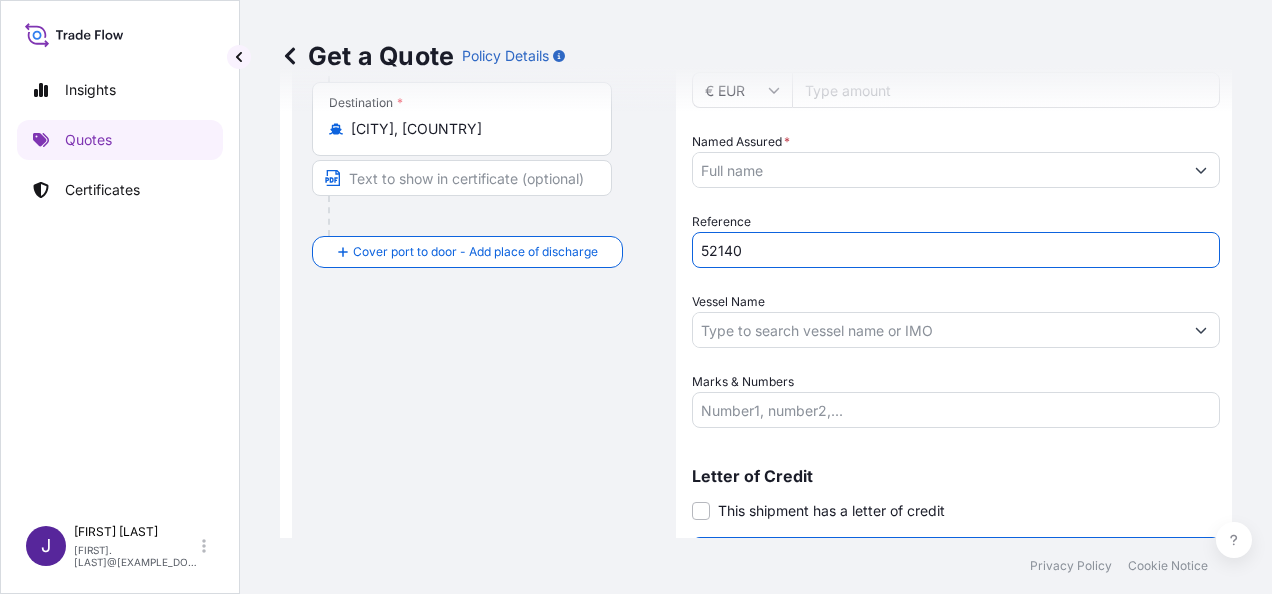scroll, scrollTop: 232, scrollLeft: 0, axis: vertical 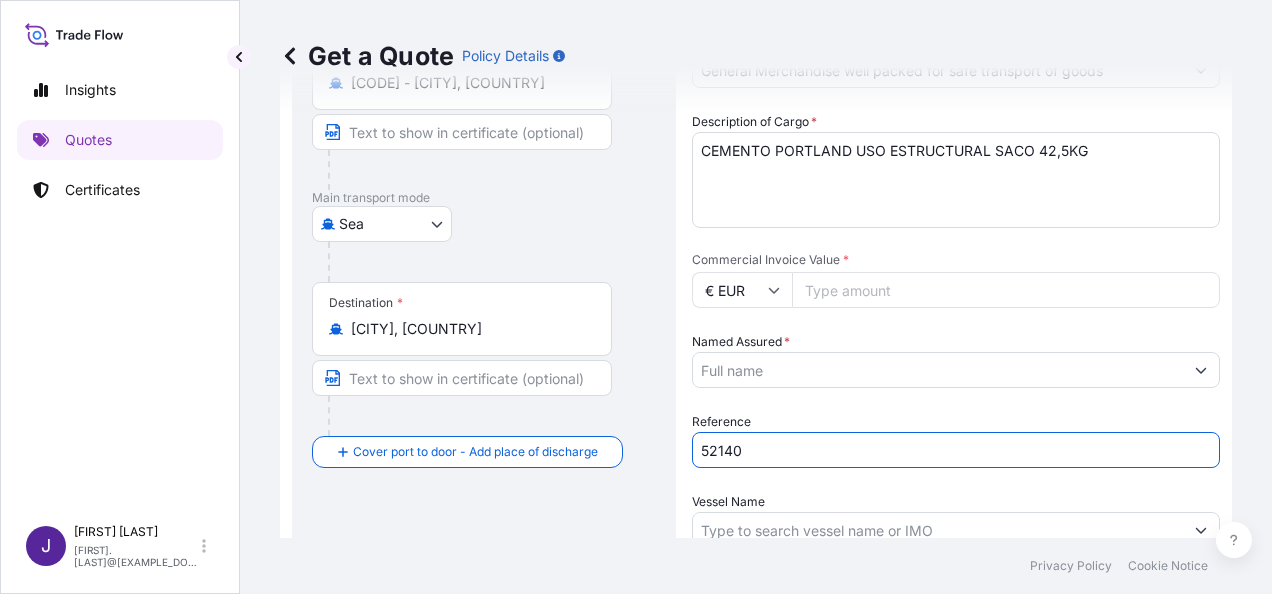 type on "52140" 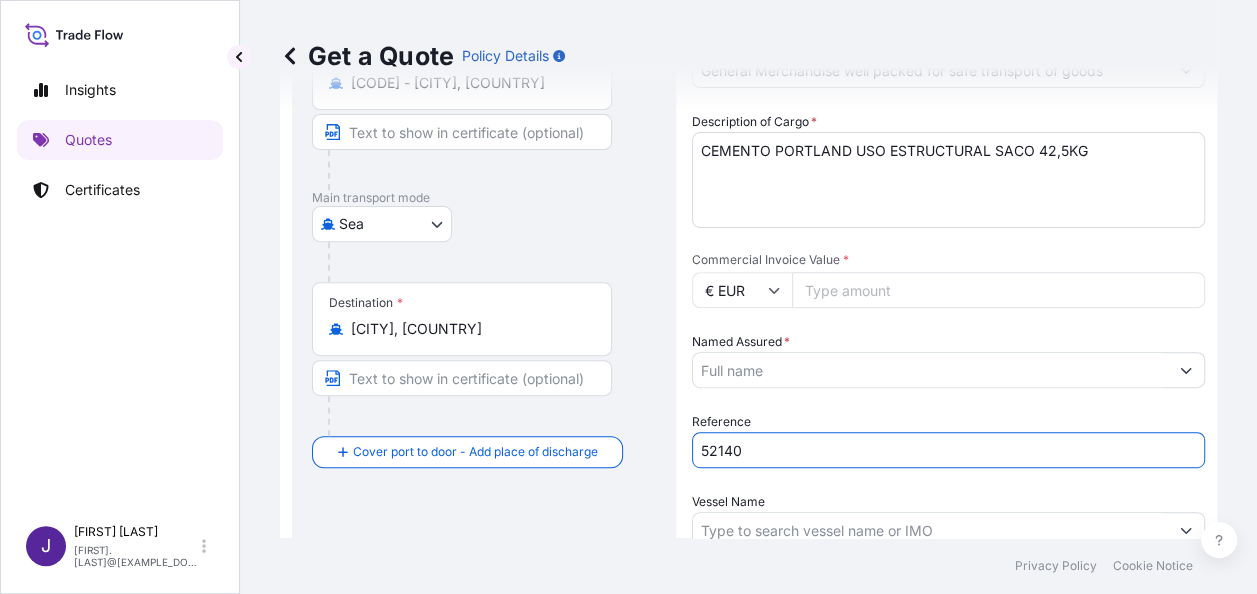 click on "Named Assured *" at bounding box center (930, 370) 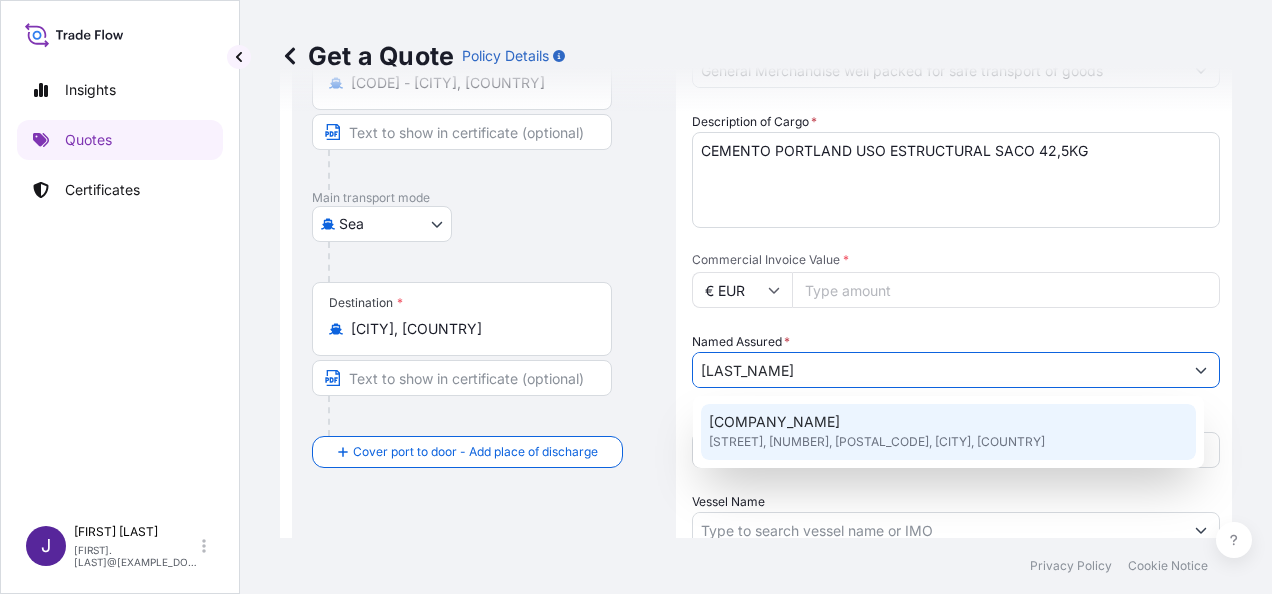 click on "[COMPANY_NAME]" at bounding box center (774, 422) 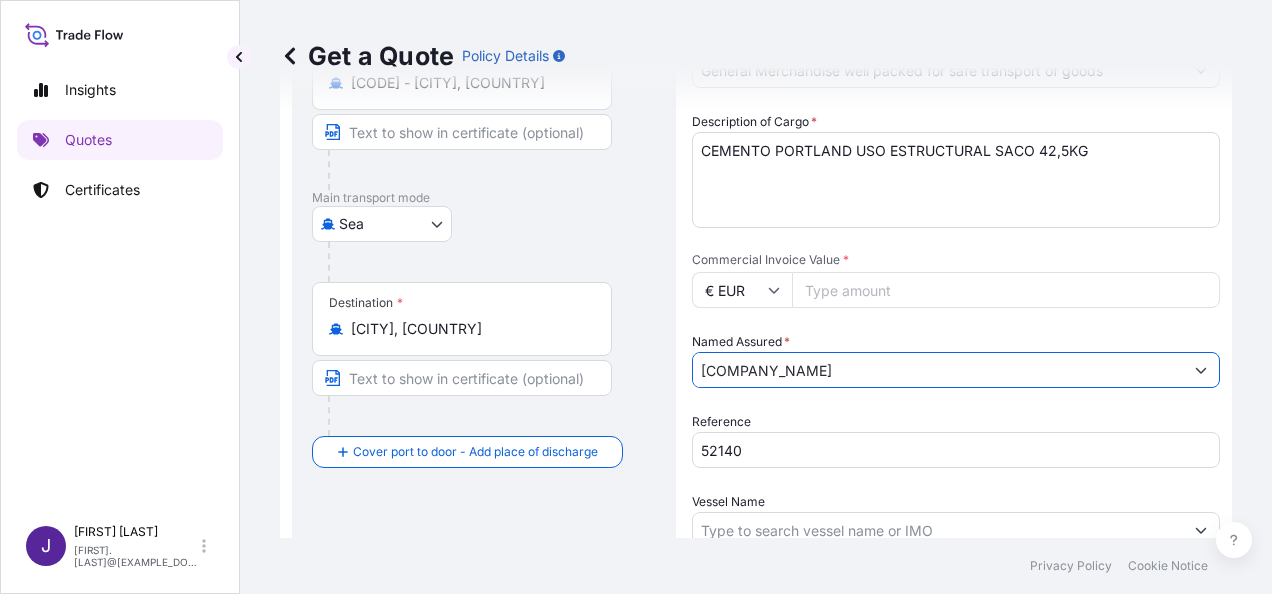 type on "[COMPANY_NAME]" 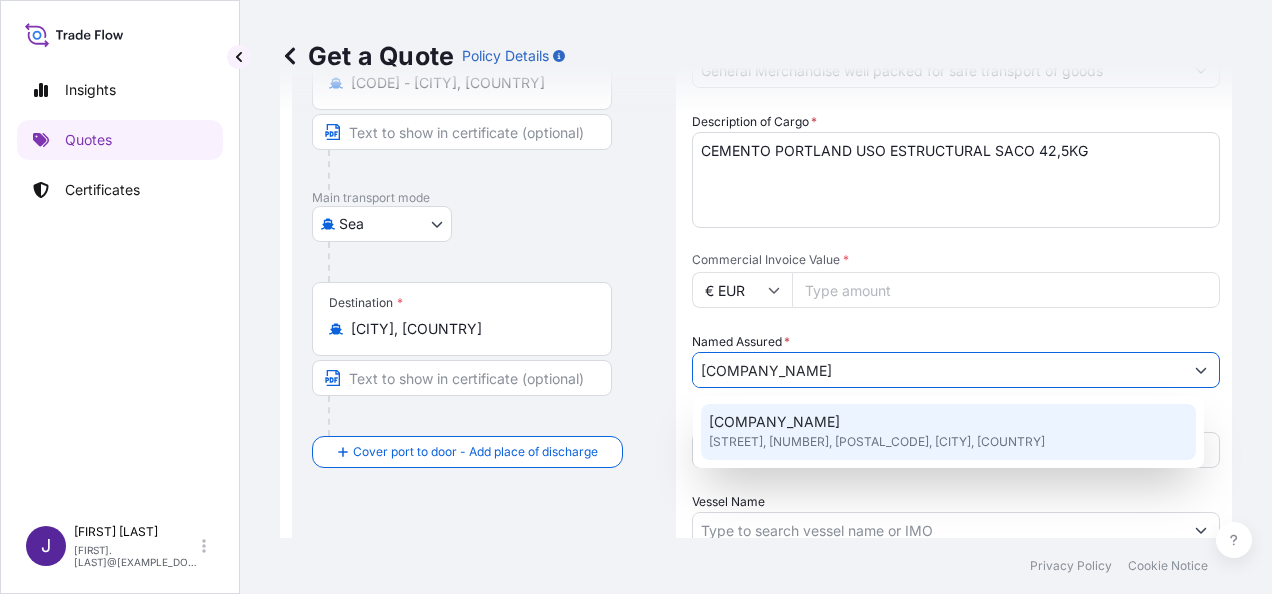 click on "Commercial Invoice Value   *" at bounding box center (1006, 290) 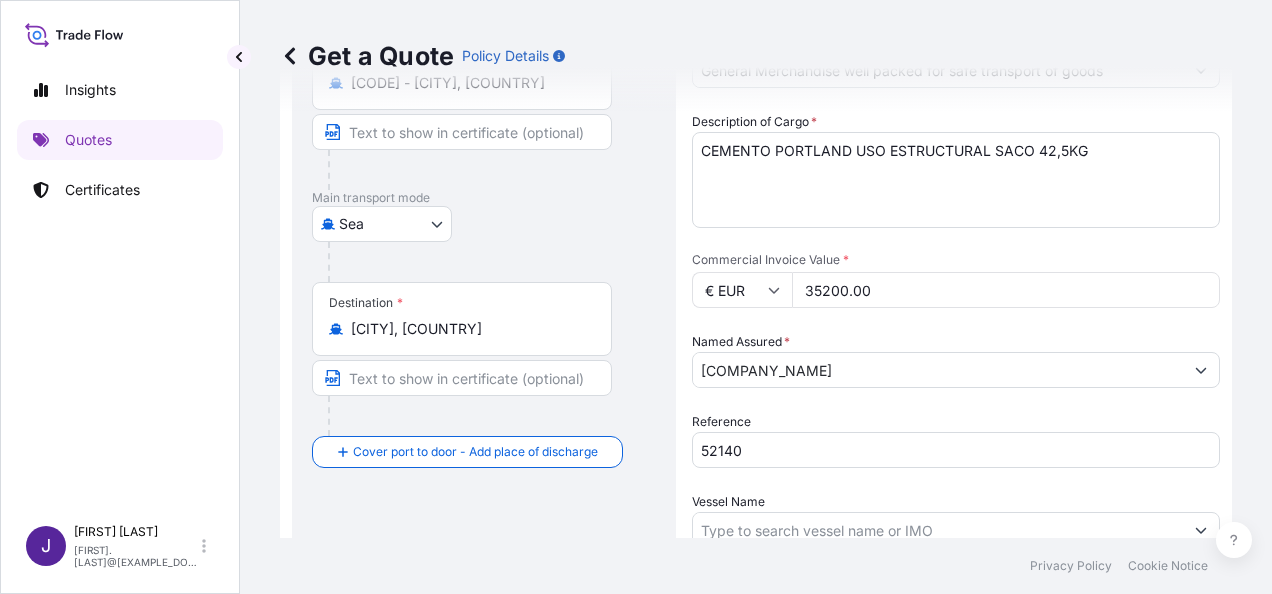 type on "35200.00" 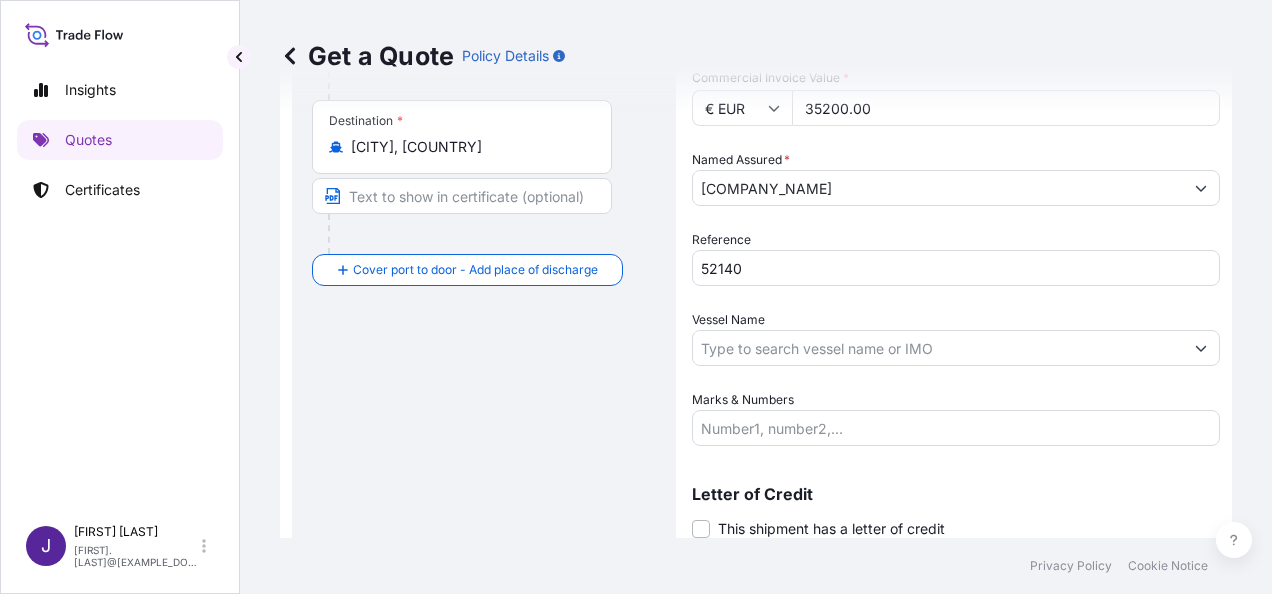 scroll, scrollTop: 432, scrollLeft: 0, axis: vertical 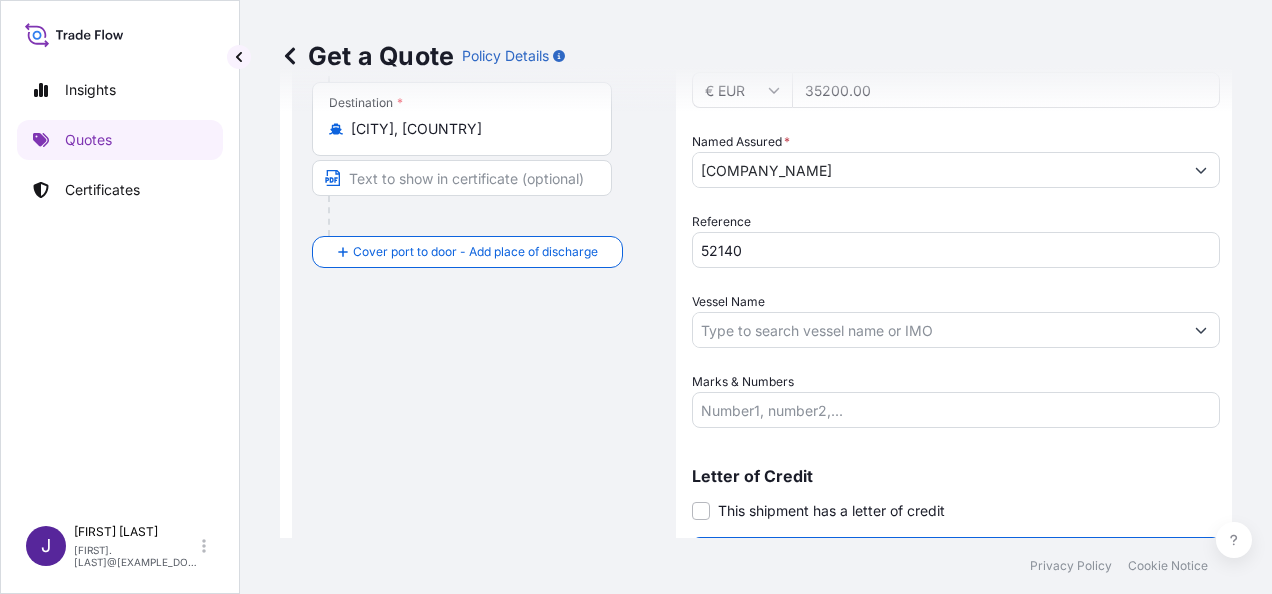 drag, startPoint x: 793, startPoint y: 407, endPoint x: 788, endPoint y: 416, distance: 10.29563 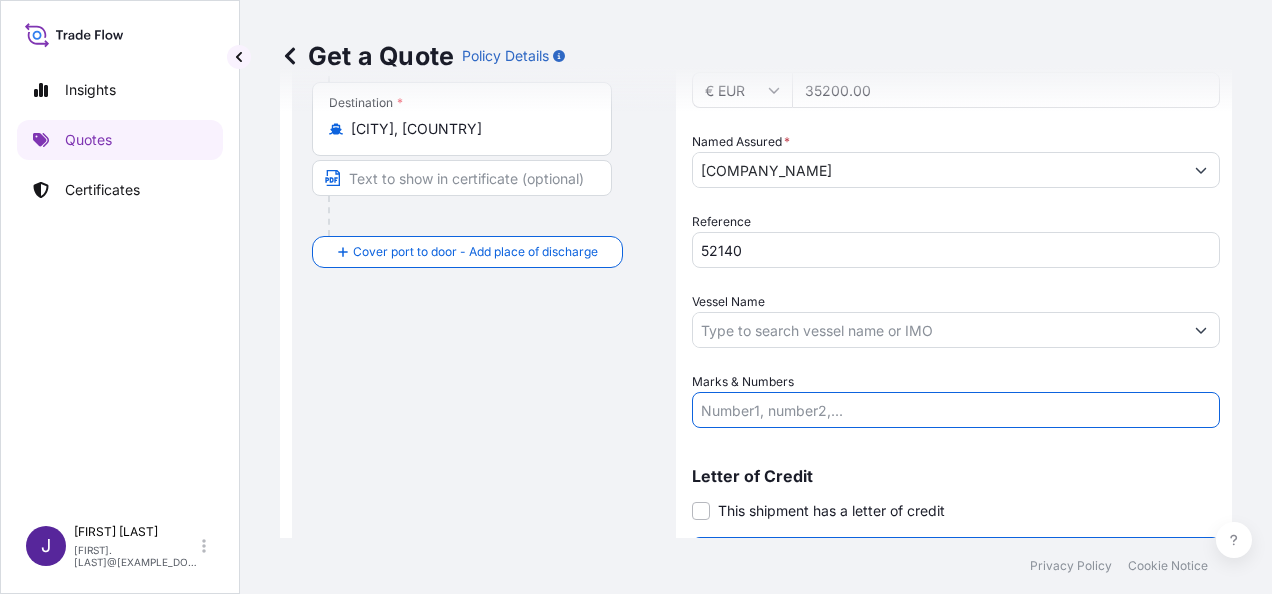 paste on "CONTENEDORES: PESO: 100300 KG BULTOS: 2360" 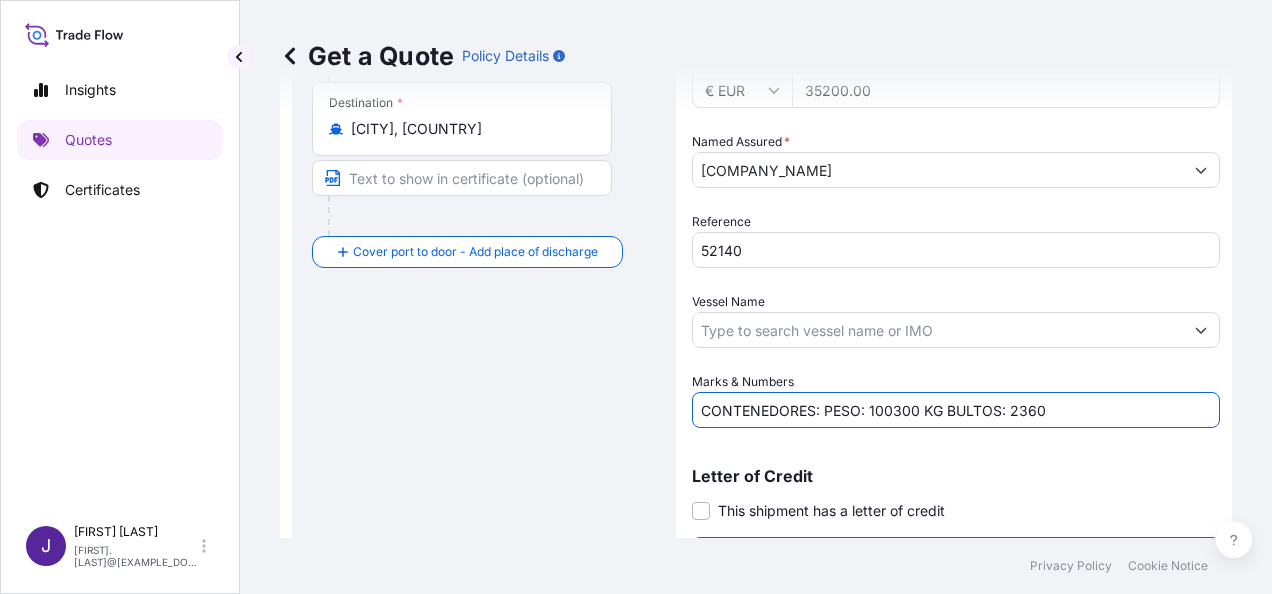 type on "CONTENEDORES: PESO: 100300 KG BULTOS: 2360" 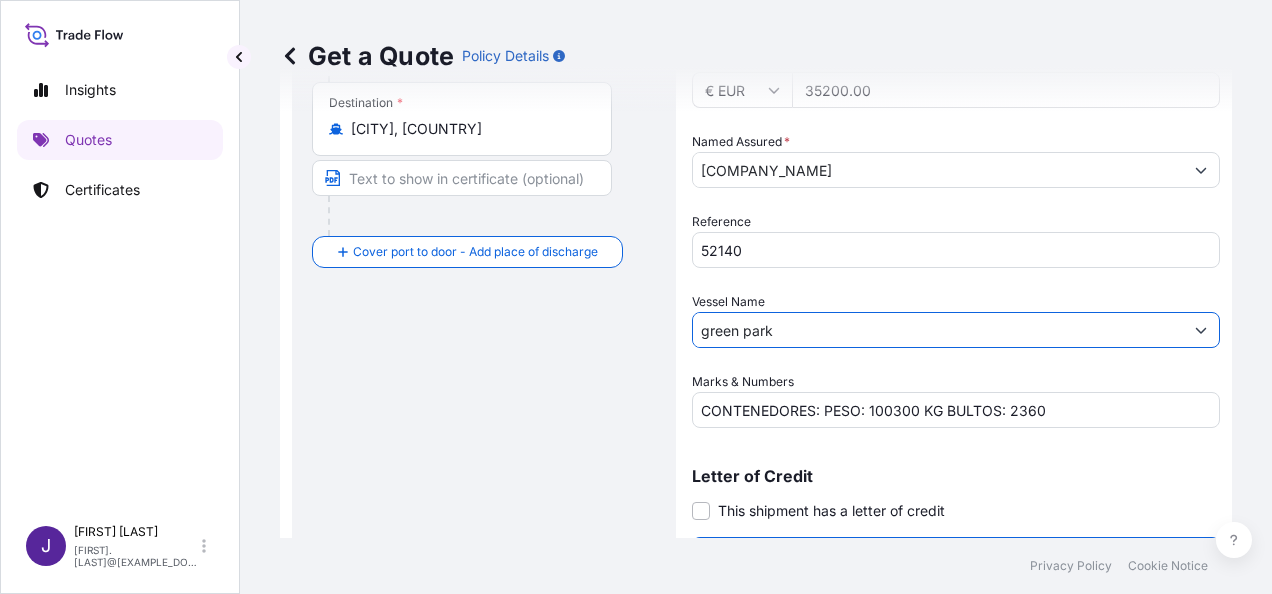 drag, startPoint x: 803, startPoint y: 329, endPoint x: 578, endPoint y: 318, distance: 225.26872 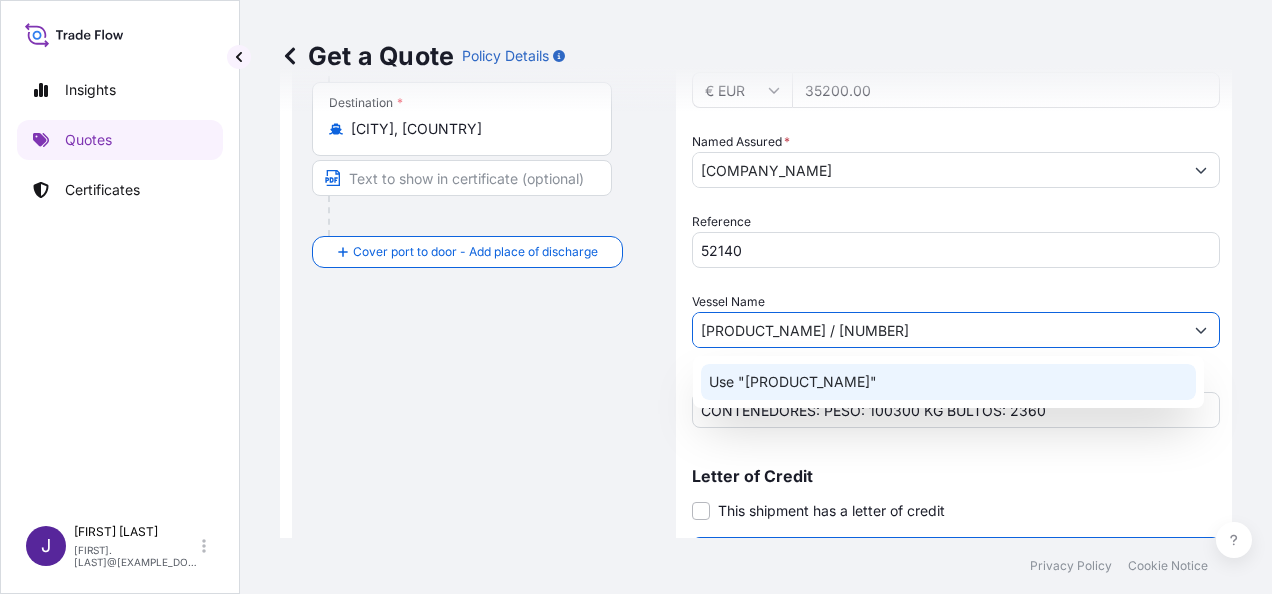 click on "Use "[PRODUCT_NAME]"" 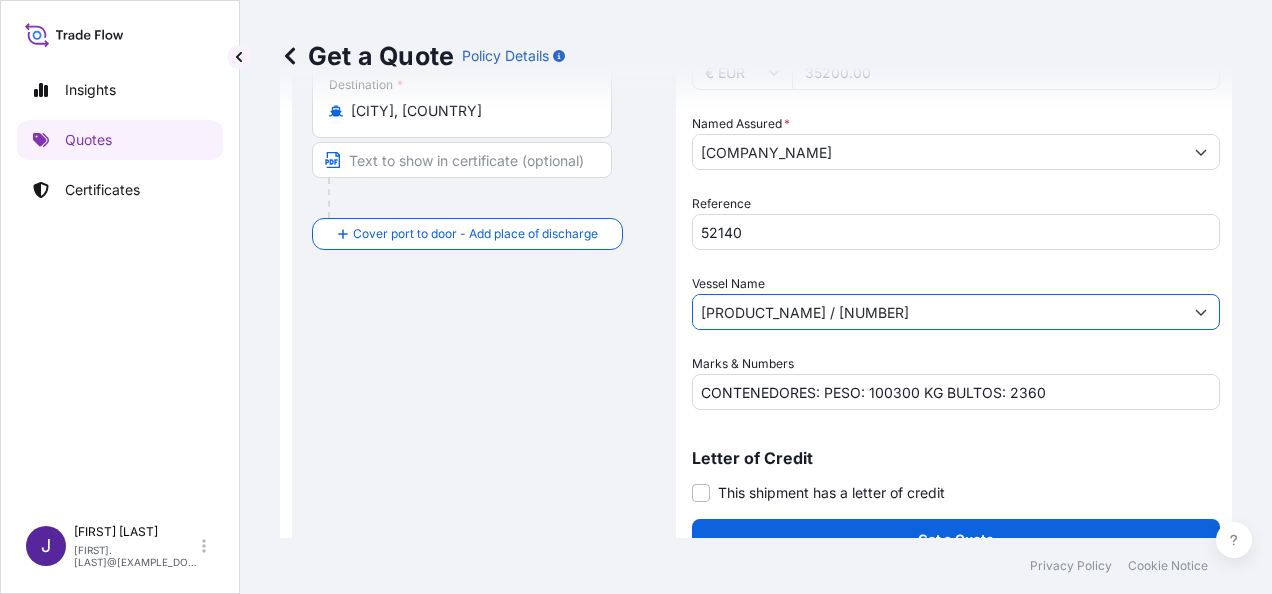scroll, scrollTop: 482, scrollLeft: 0, axis: vertical 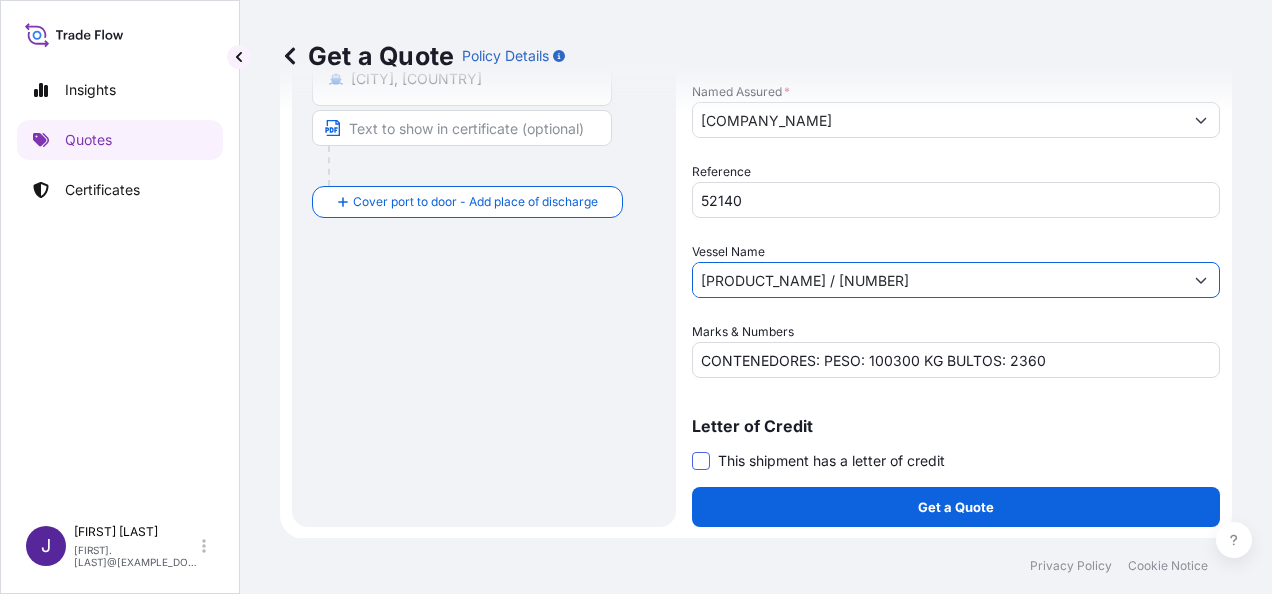 type on "[PRODUCT_NAME] / [NUMBER]" 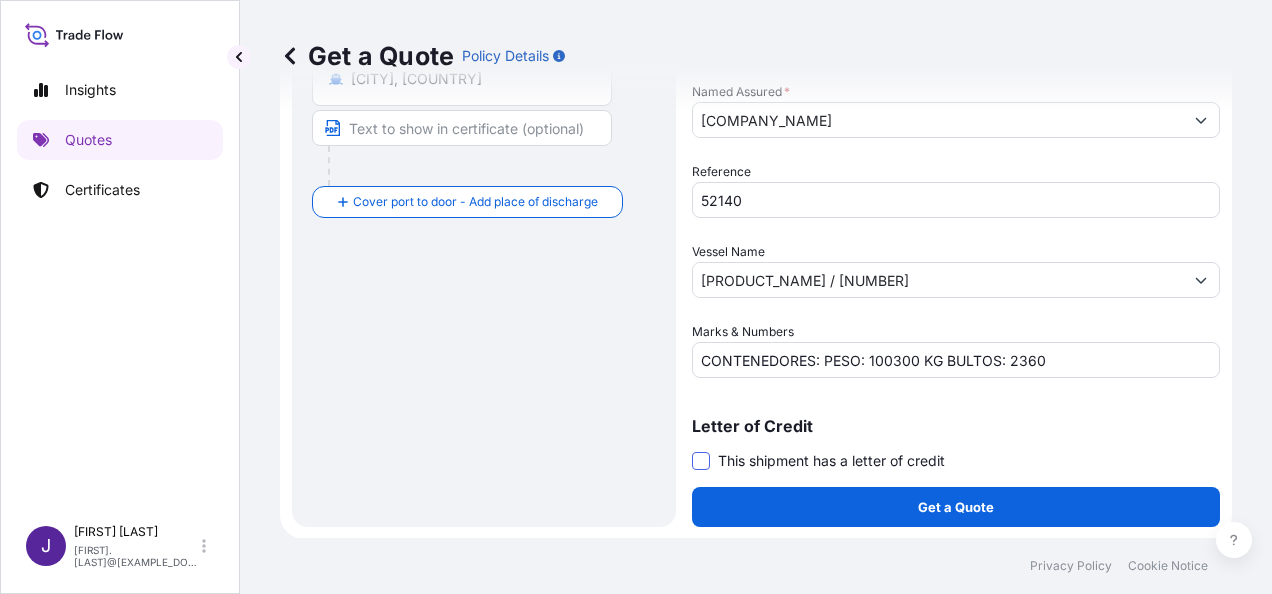 click at bounding box center [701, 461] 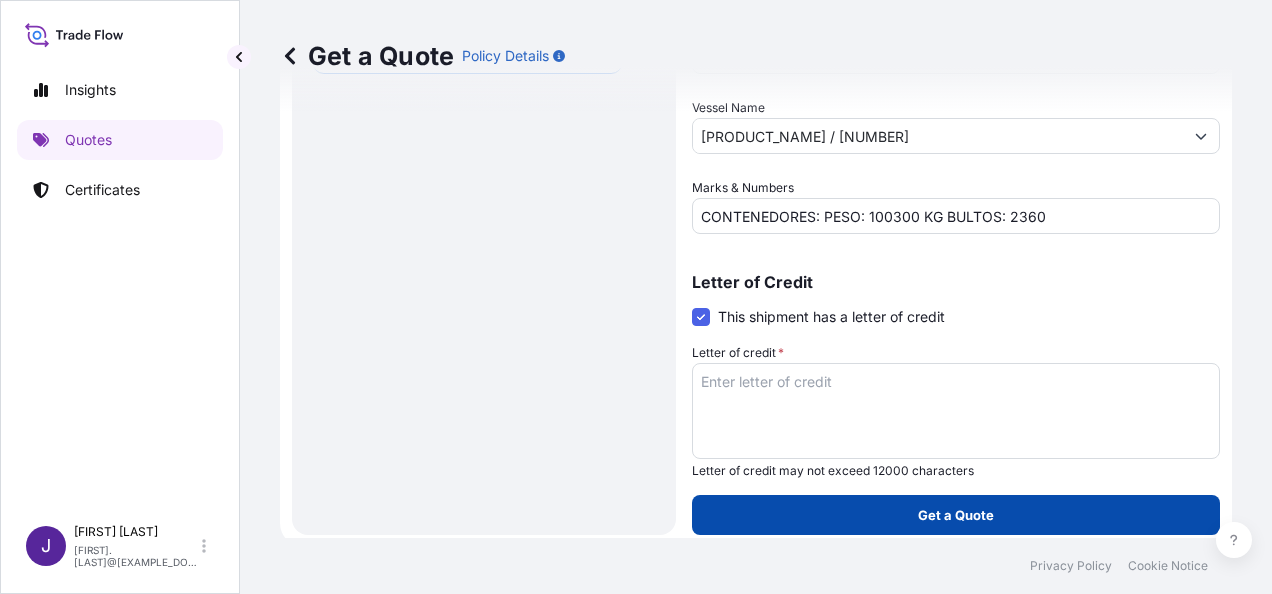 scroll, scrollTop: 634, scrollLeft: 0, axis: vertical 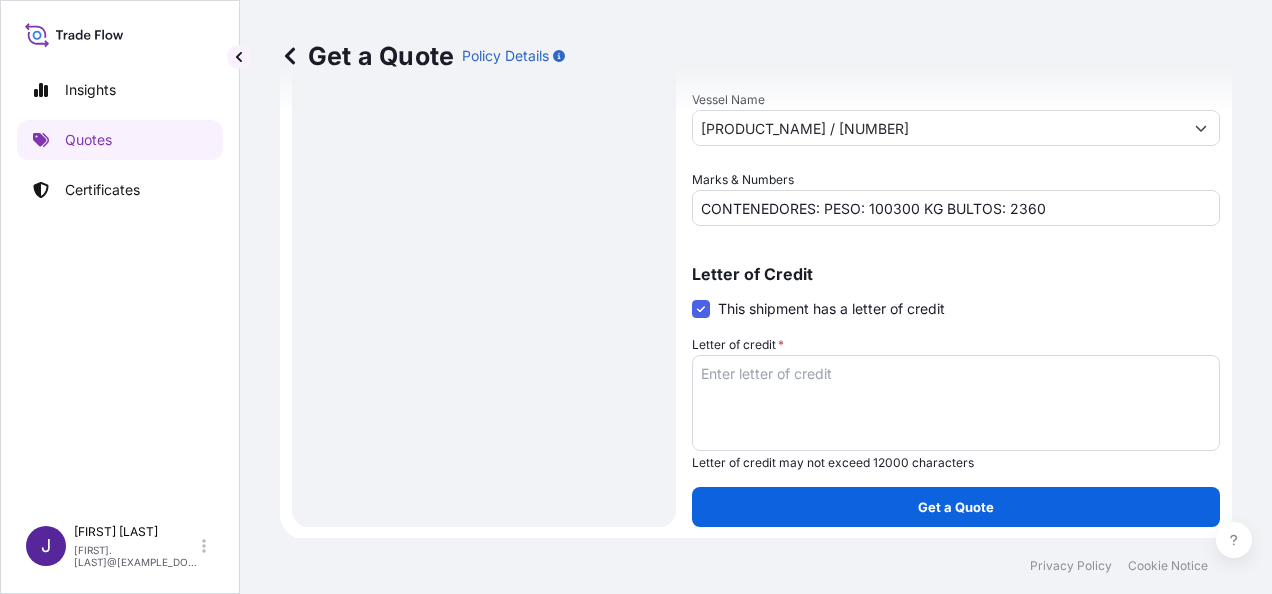 click on "Letter of credit *" at bounding box center (956, 403) 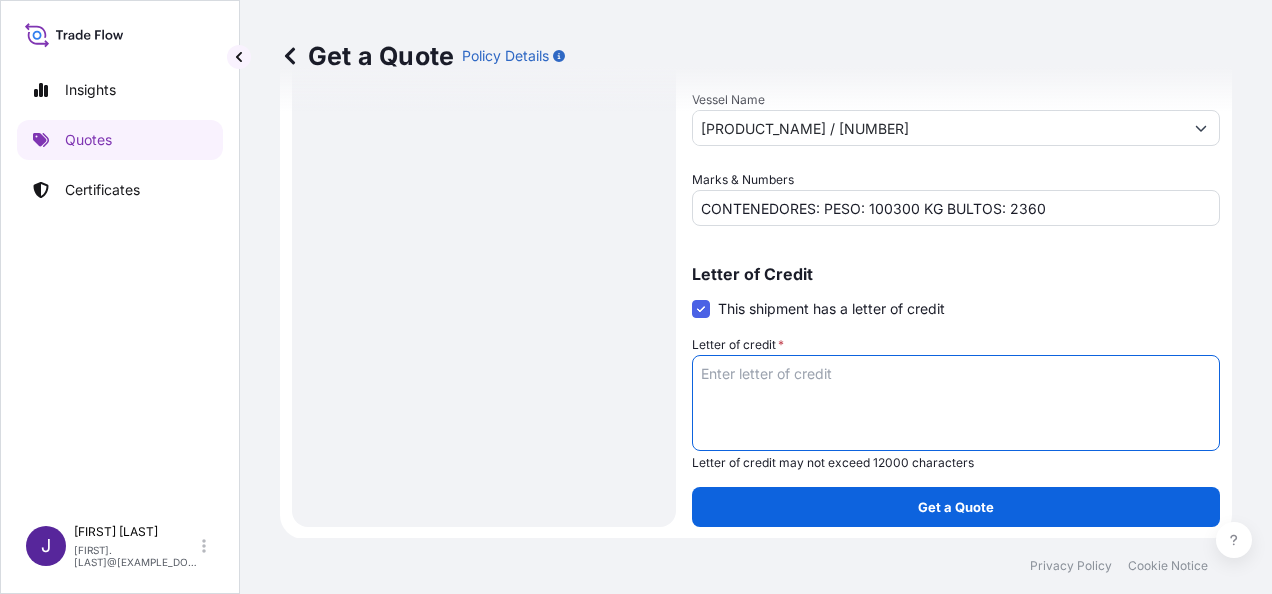 paste on "[COMPANY_NAME]
[STREET] [NAME] [NUMBER]" 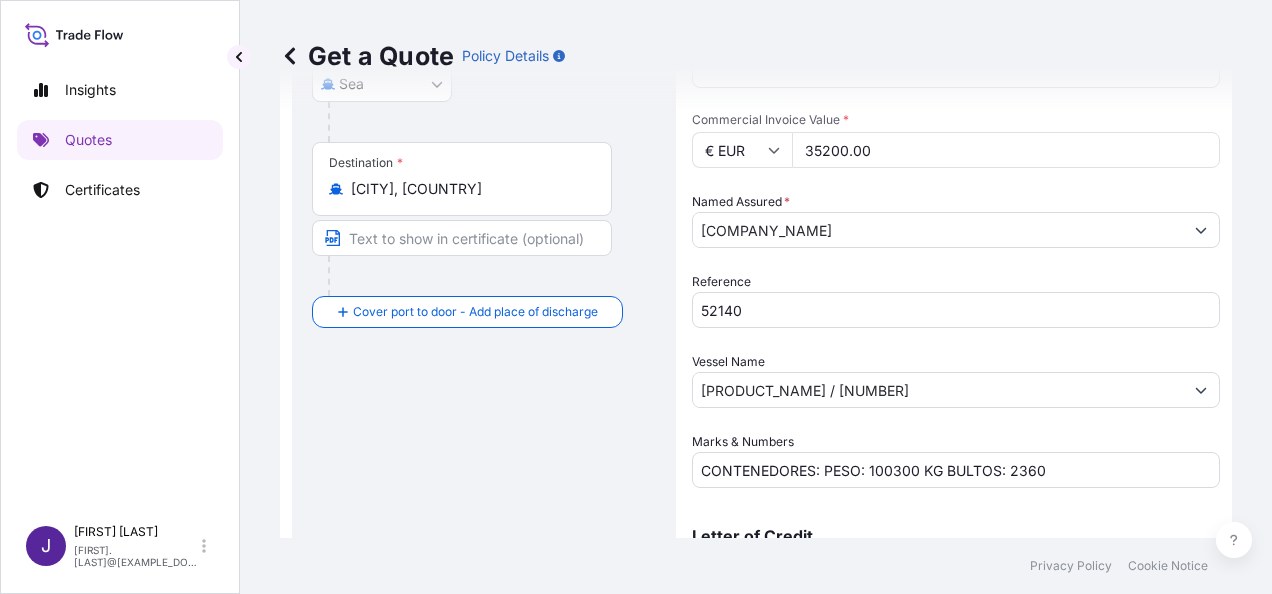 scroll, scrollTop: 334, scrollLeft: 0, axis: vertical 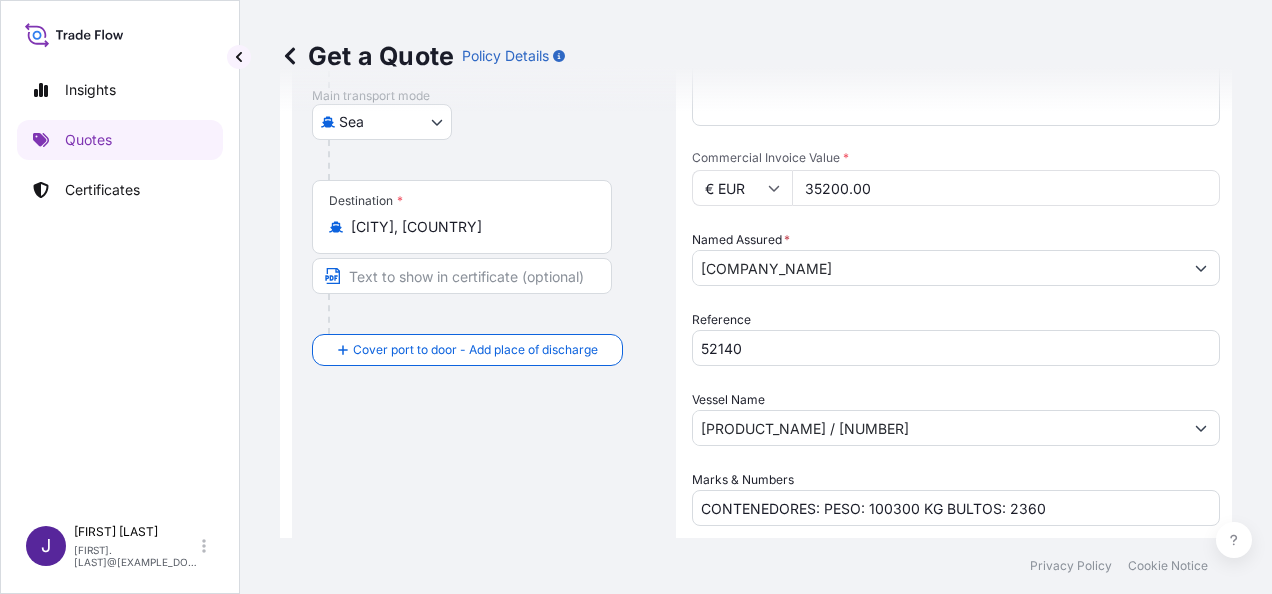 type on "[COMPANY_NAME]
[STREET] [NAME] [NUMBER]" 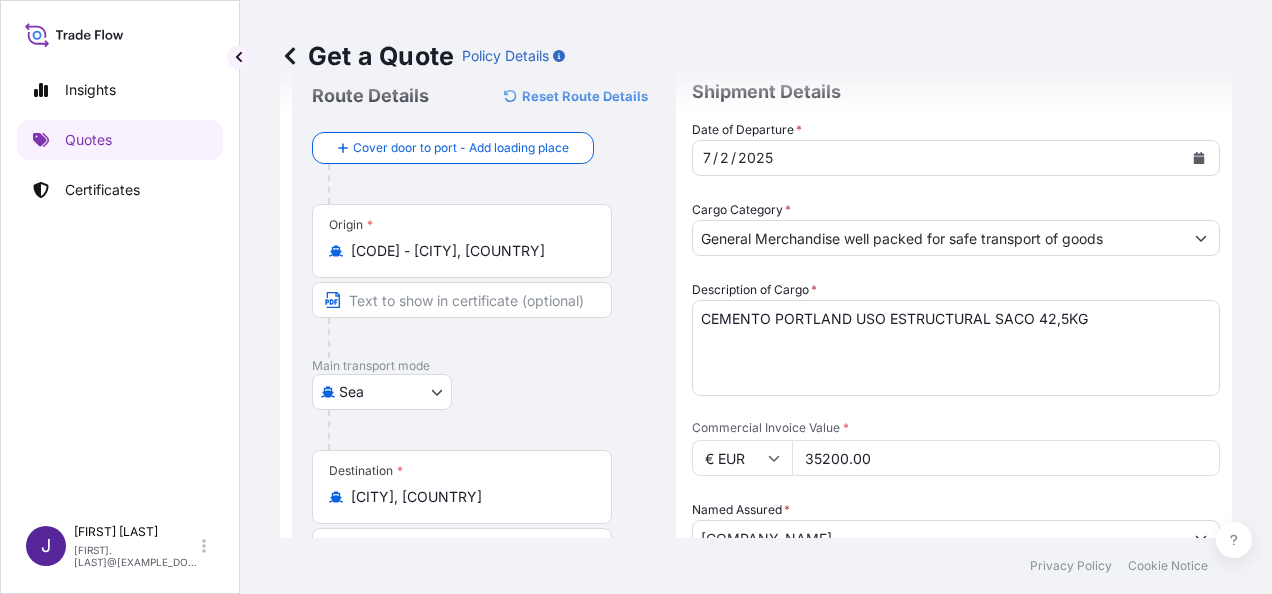 scroll, scrollTop: 34, scrollLeft: 0, axis: vertical 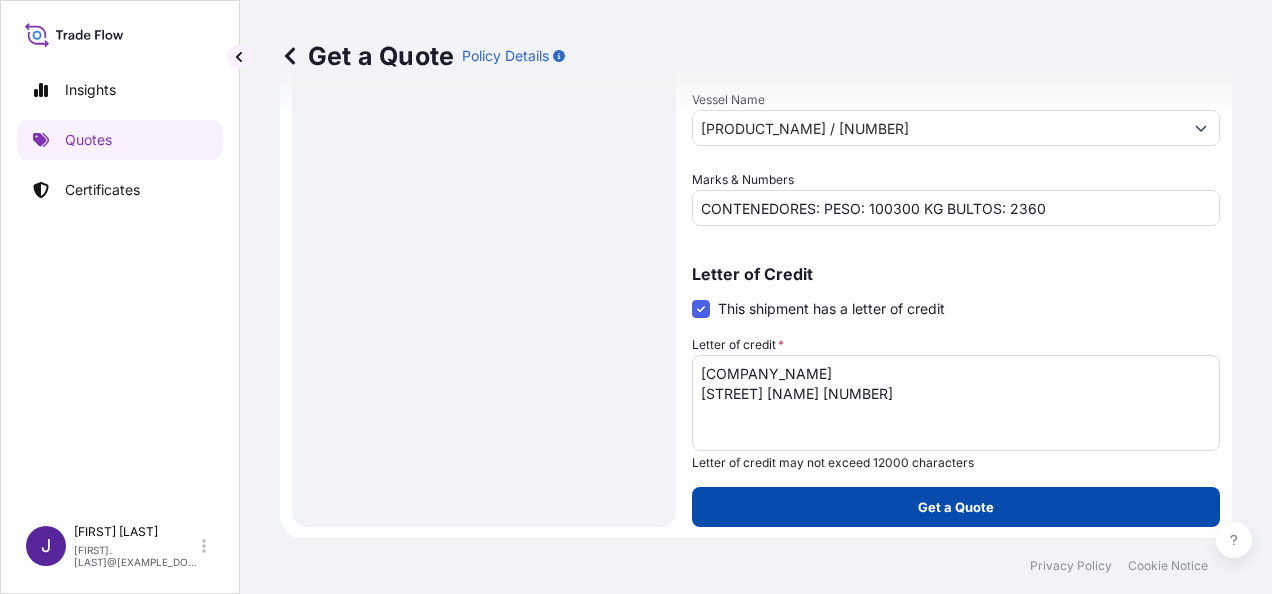 click on "Get a Quote" at bounding box center (956, 507) 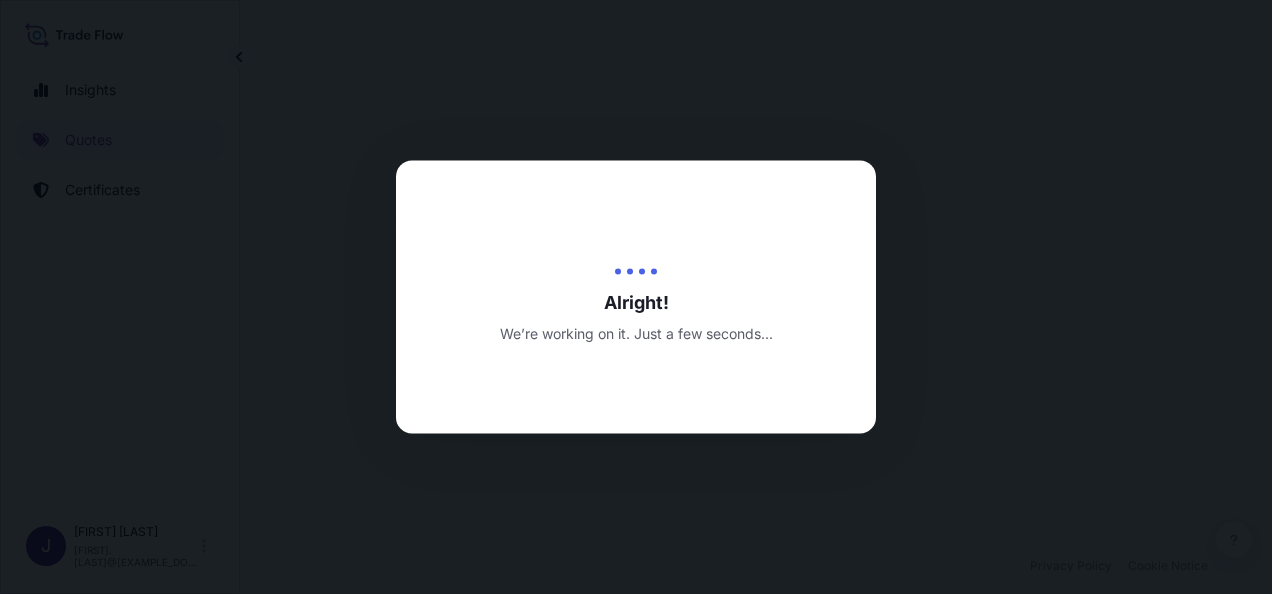 scroll, scrollTop: 0, scrollLeft: 0, axis: both 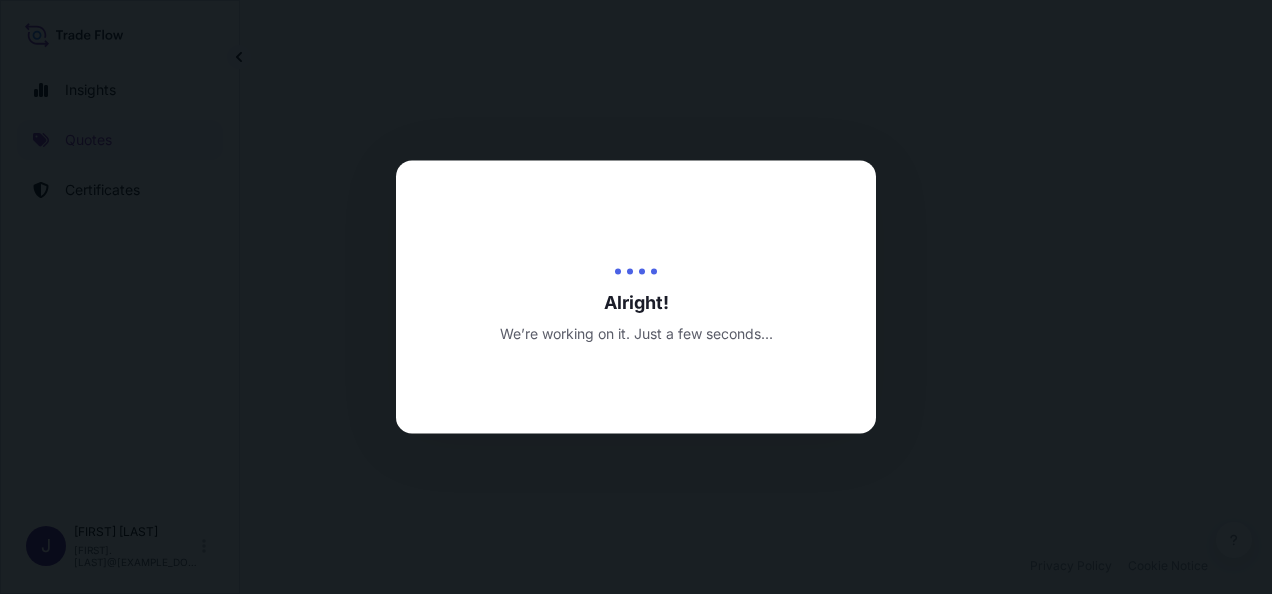 select on "Sea" 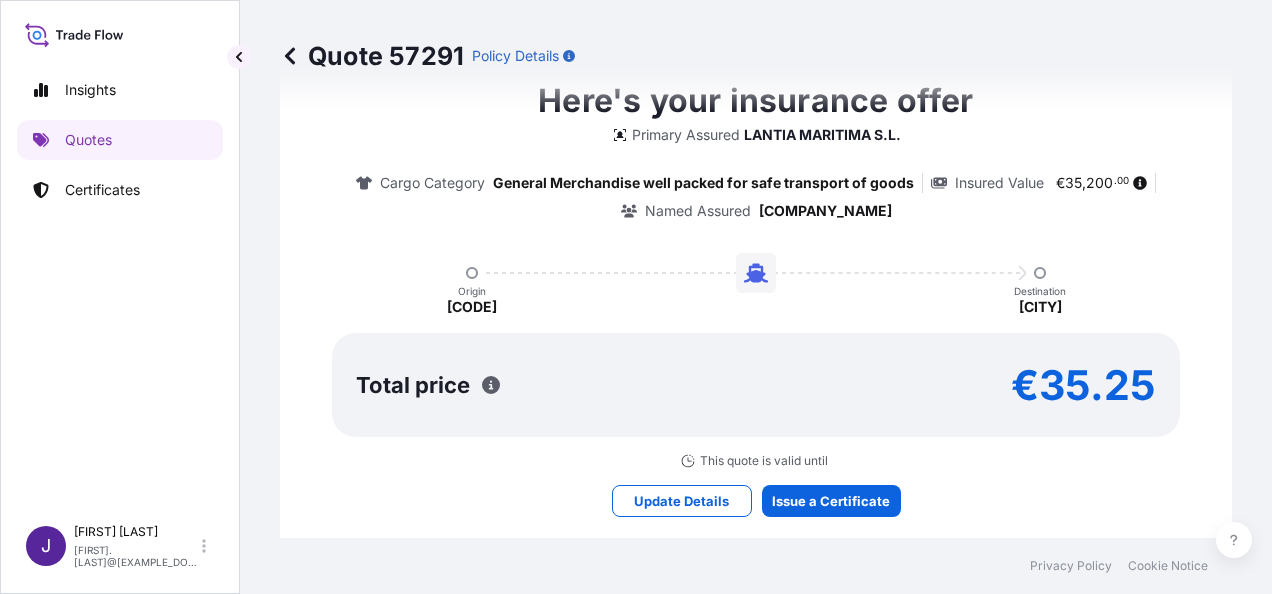 scroll, scrollTop: 1692, scrollLeft: 0, axis: vertical 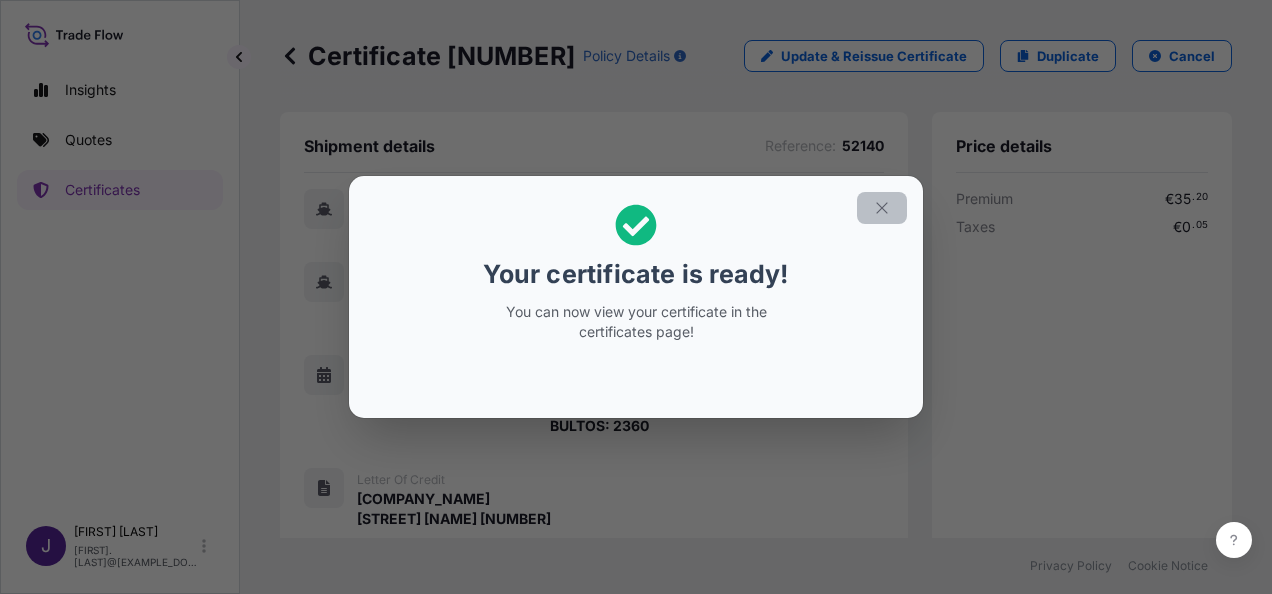 click 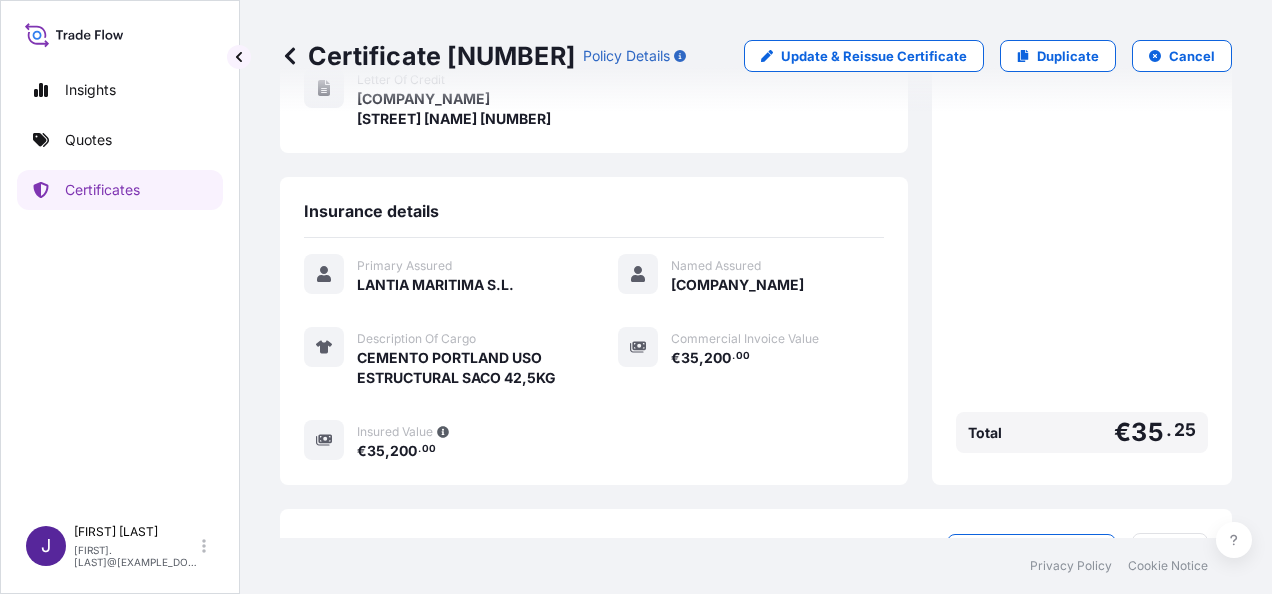 scroll, scrollTop: 594, scrollLeft: 0, axis: vertical 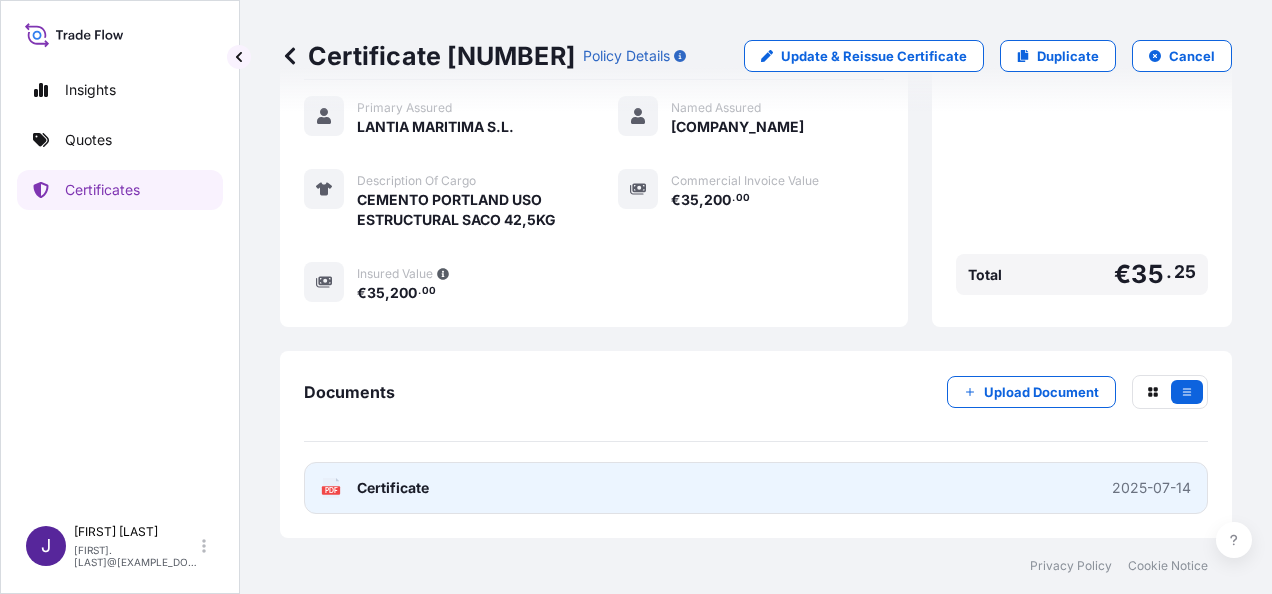 click on "PDF Certificate [DATE]" at bounding box center [756, 488] 